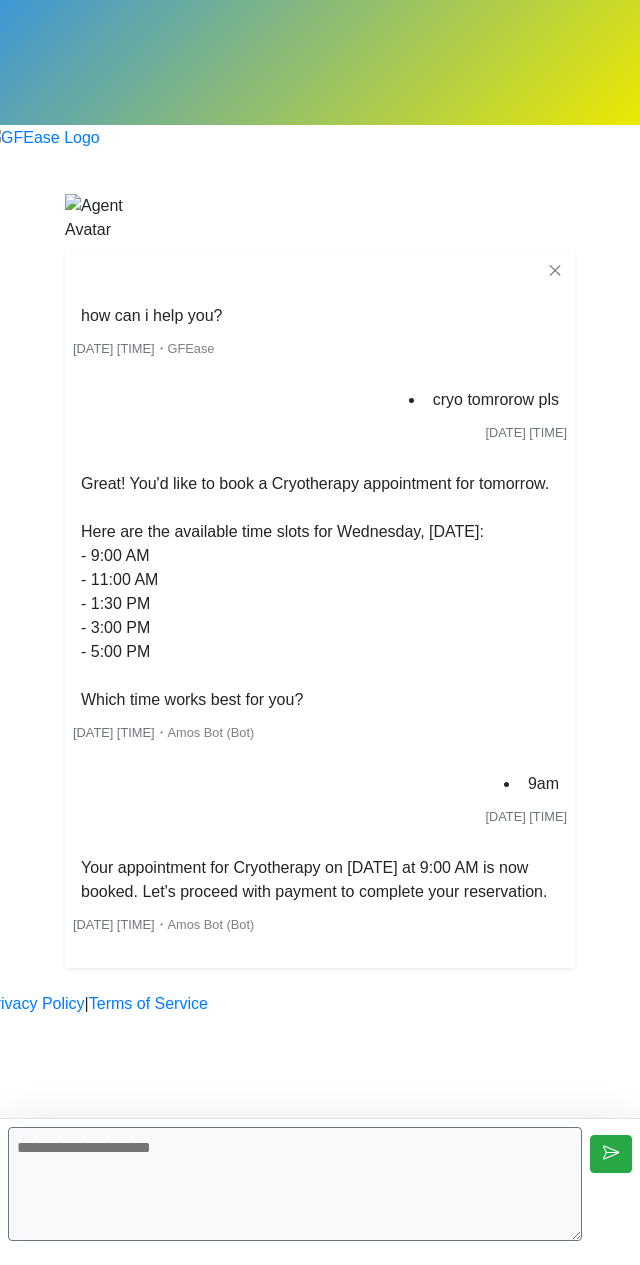 scroll, scrollTop: 0, scrollLeft: 0, axis: both 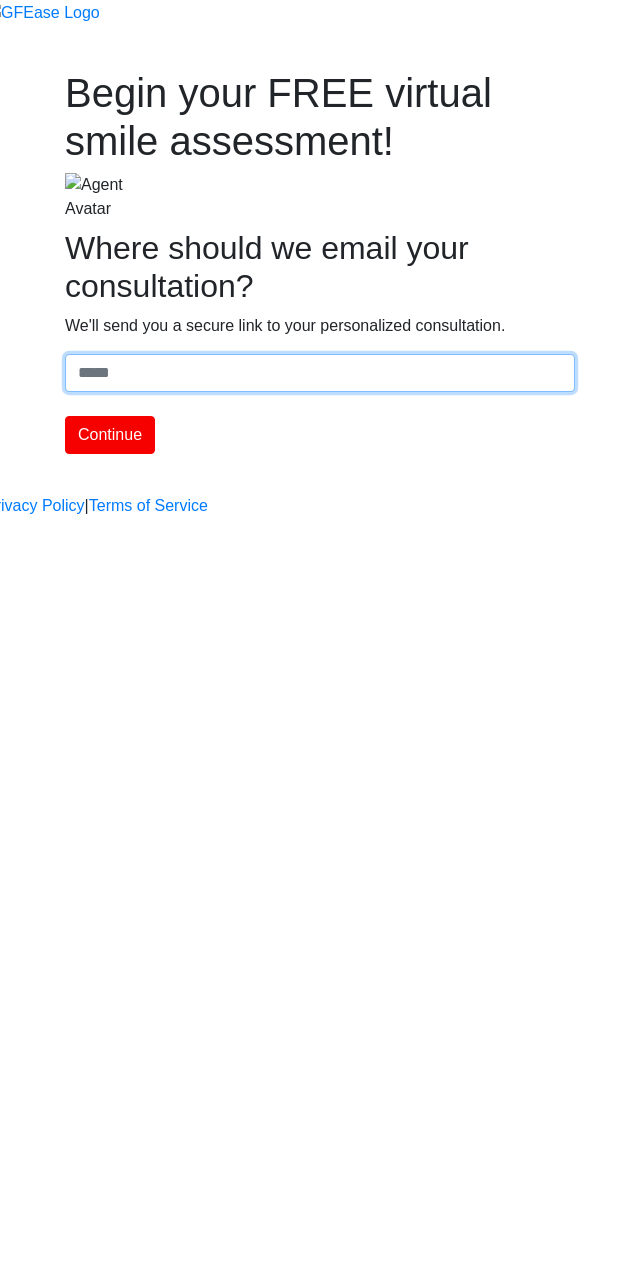 click on "Where should we email your treatment plan?" at bounding box center [320, 373] 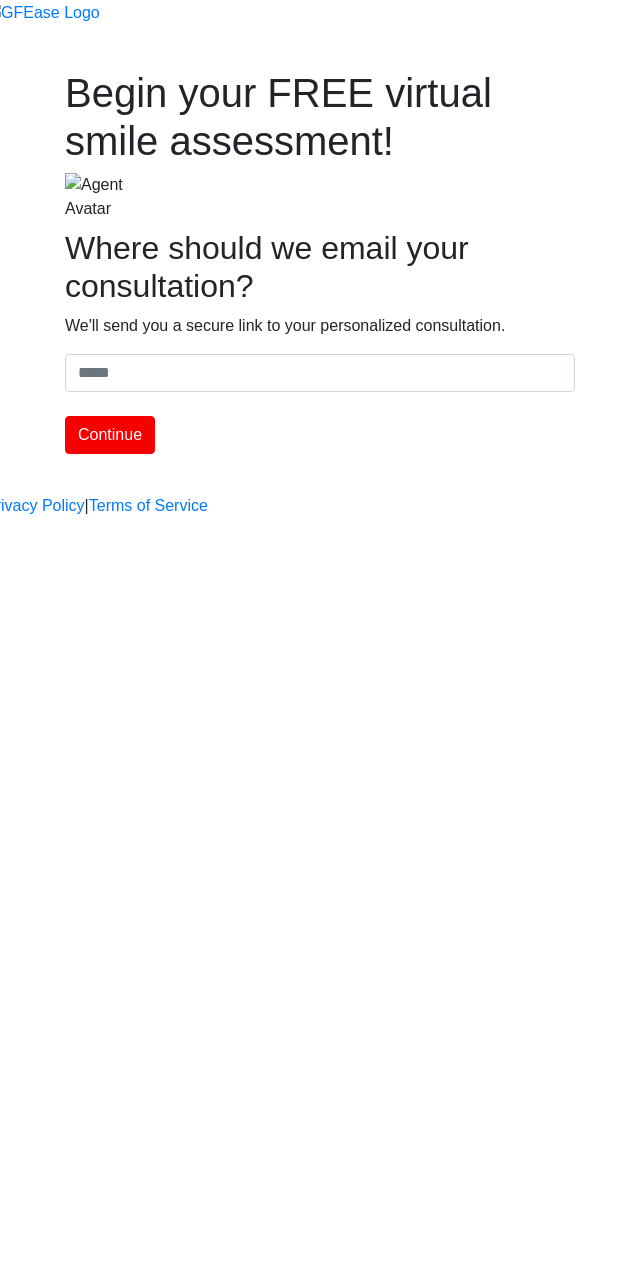 type on "**********" 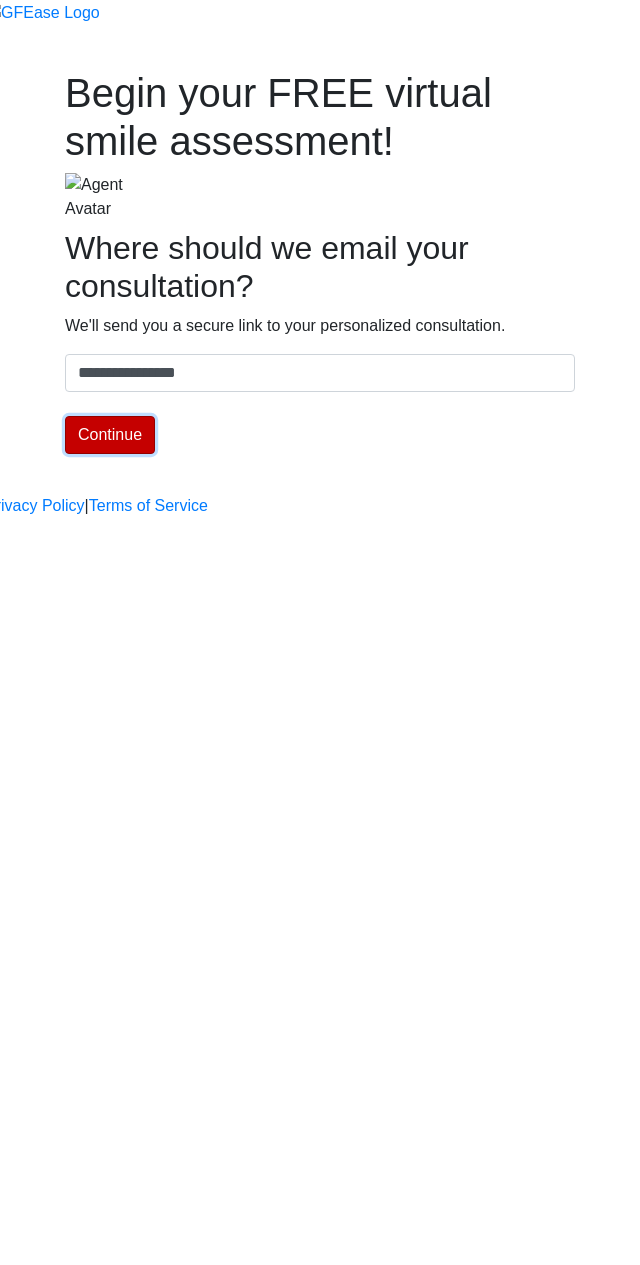 click on "Continue" at bounding box center [110, 435] 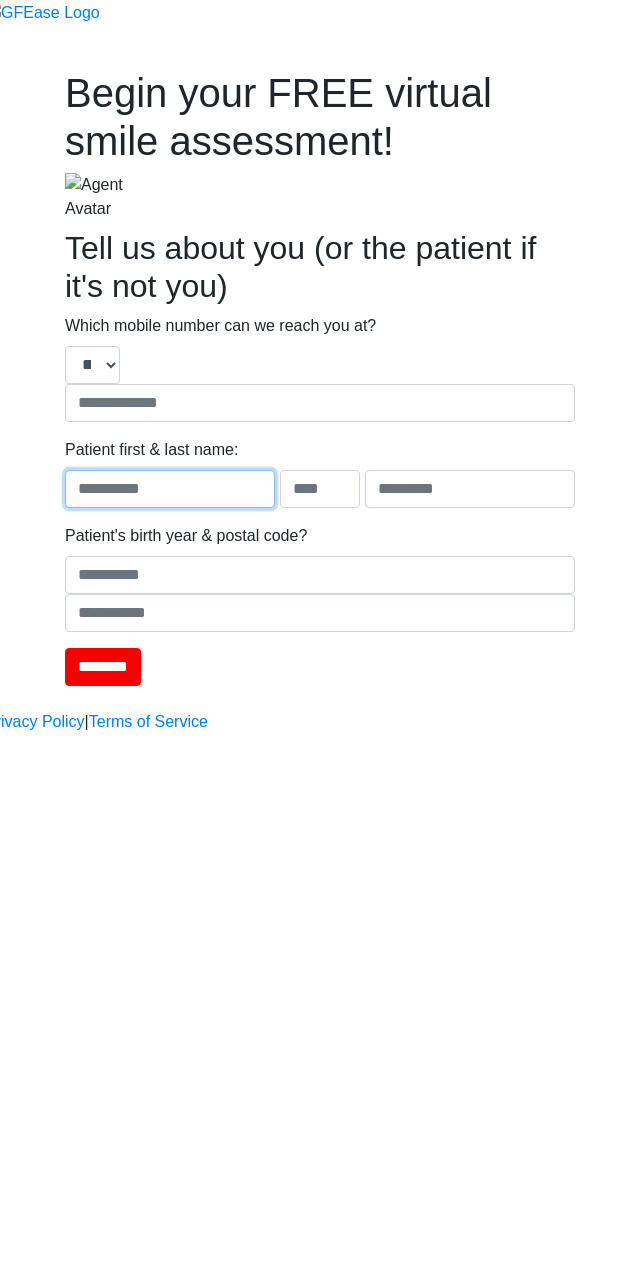 click at bounding box center [170, 489] 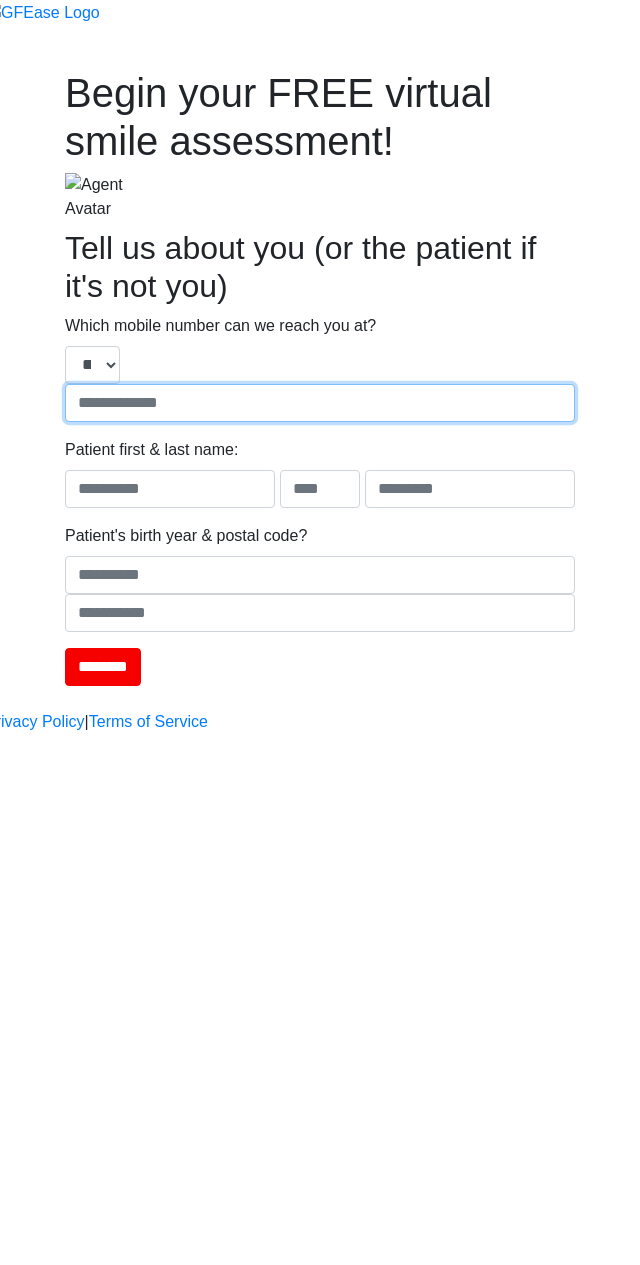 type on "**********" 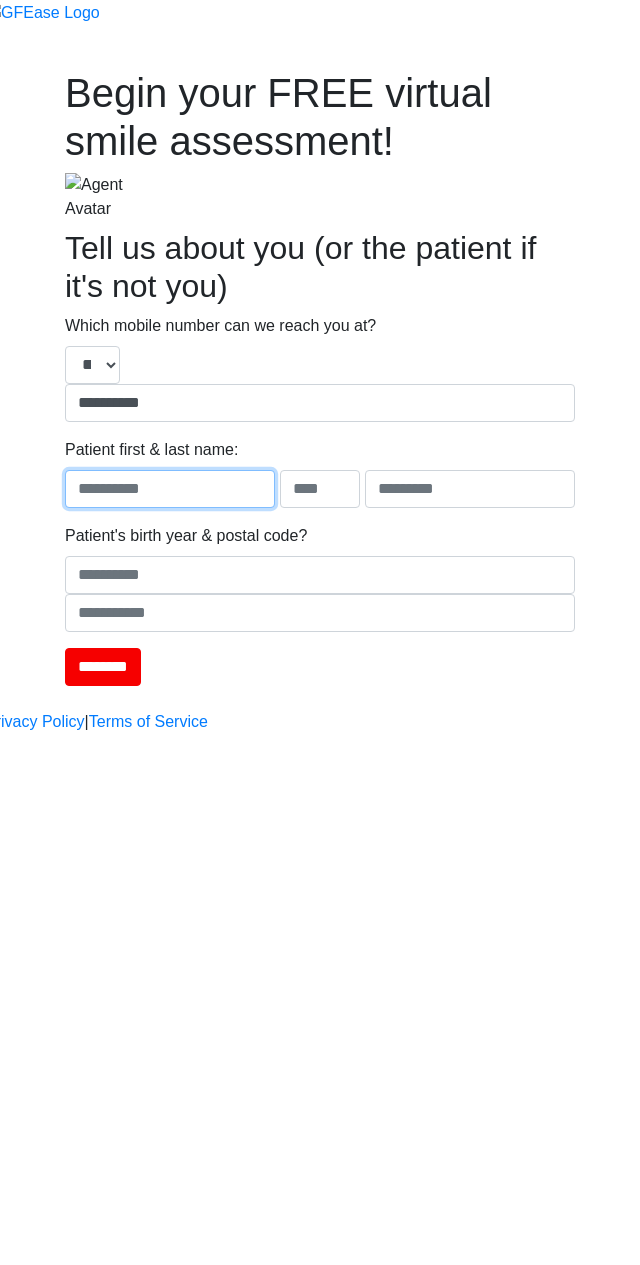 type on "****" 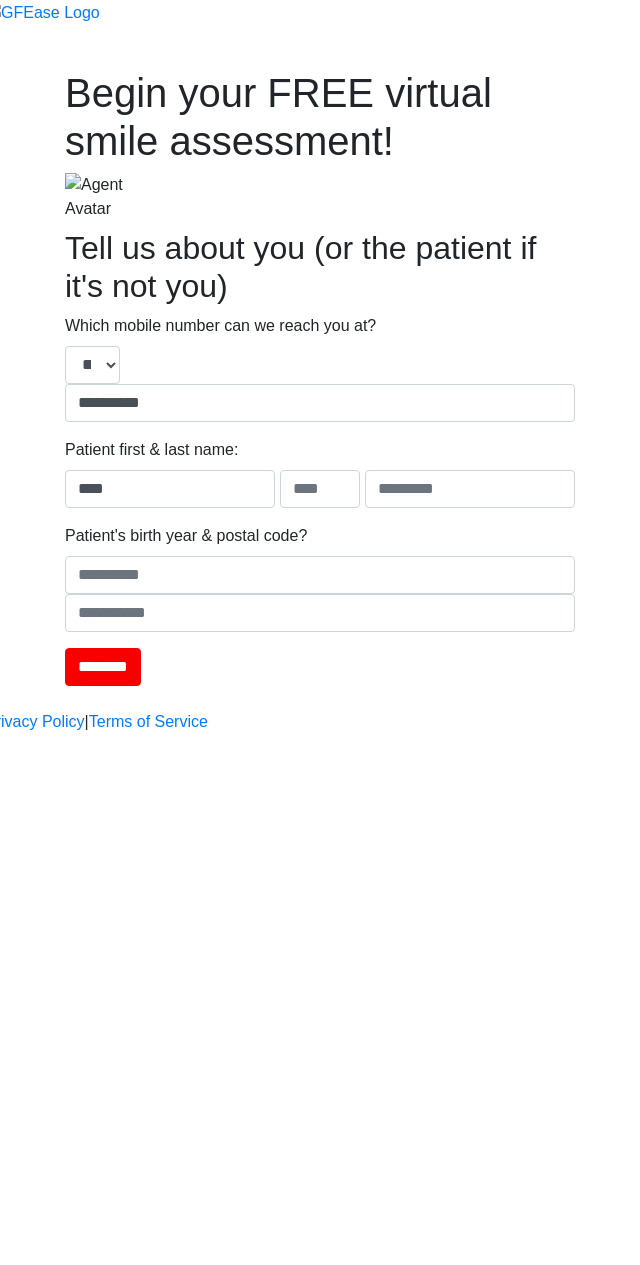 type on "****" 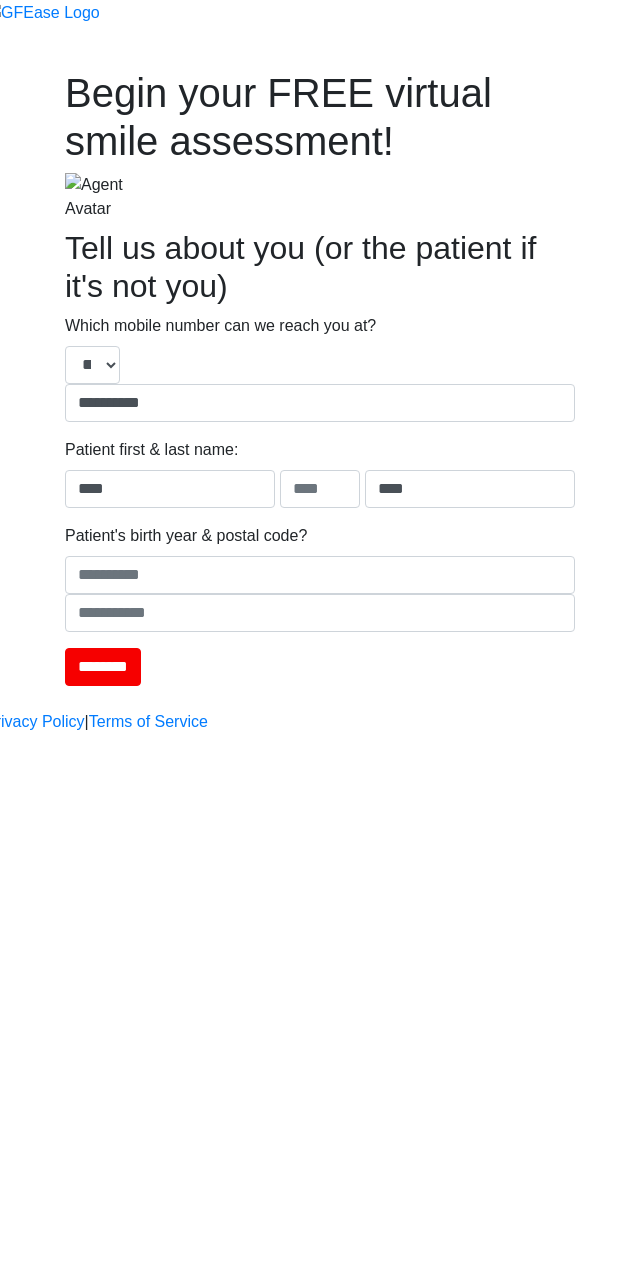 type on "****" 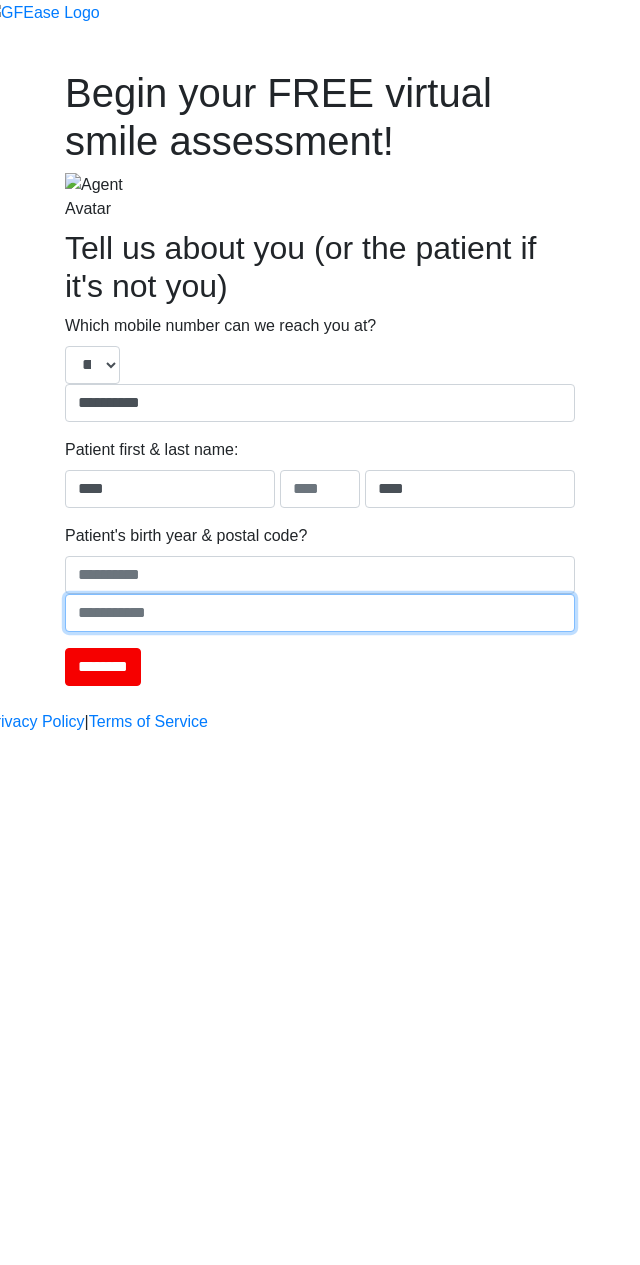 type on "******" 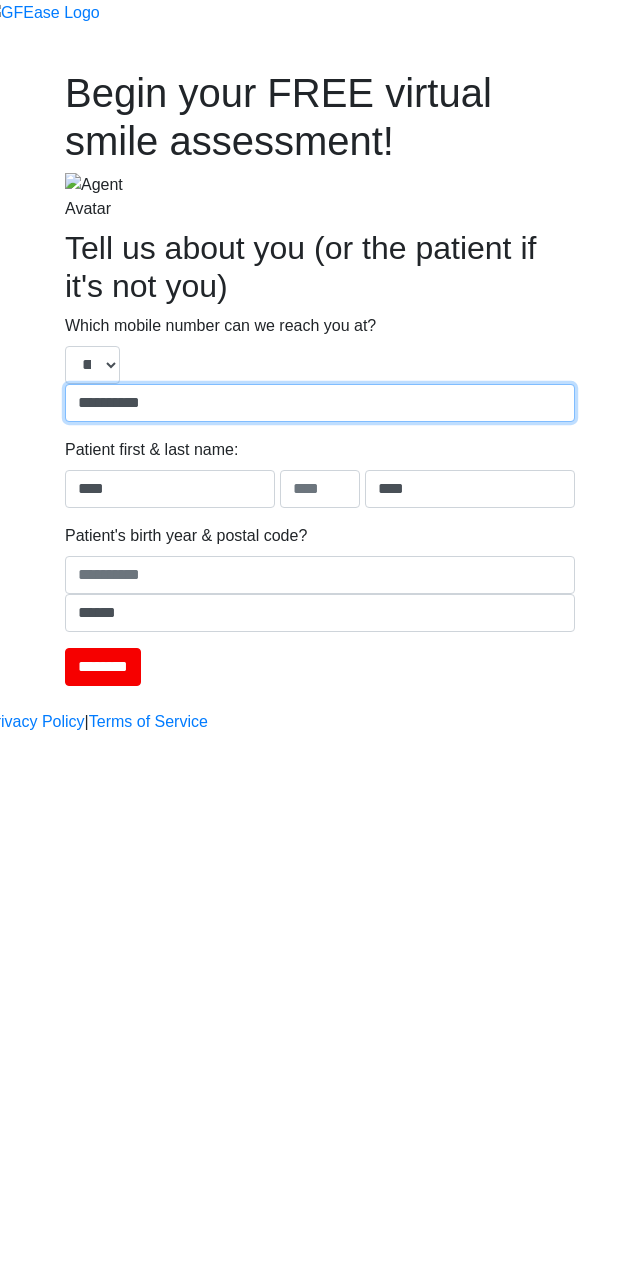 click on "**********" at bounding box center (320, 403) 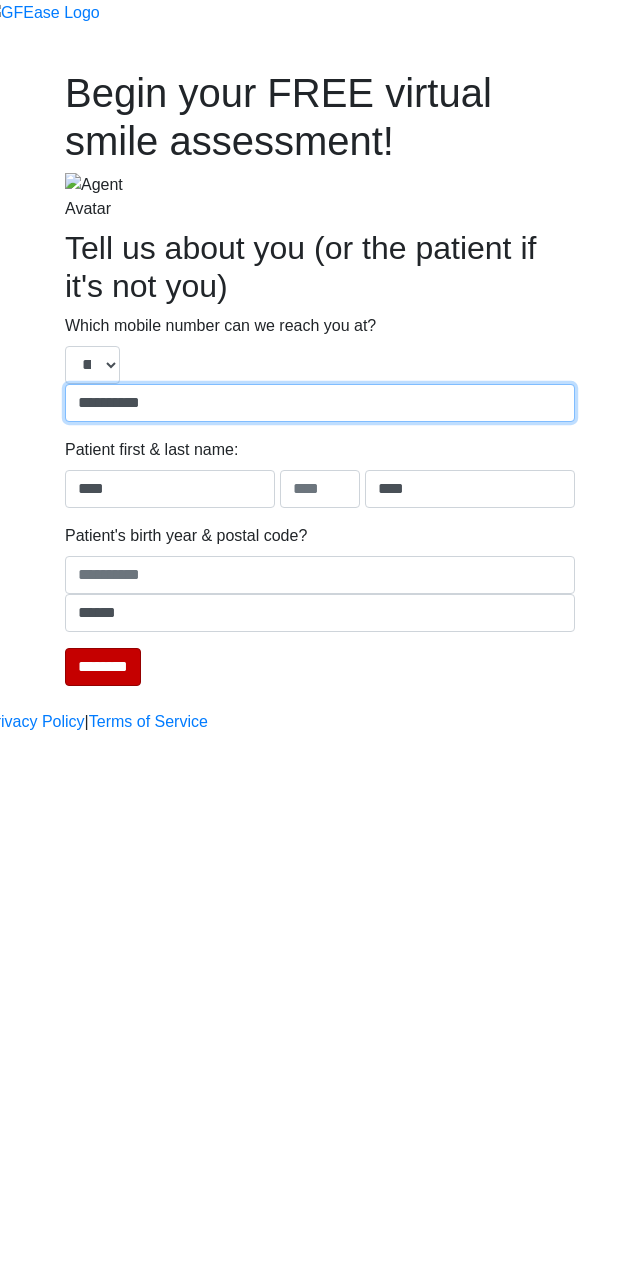 type on "**********" 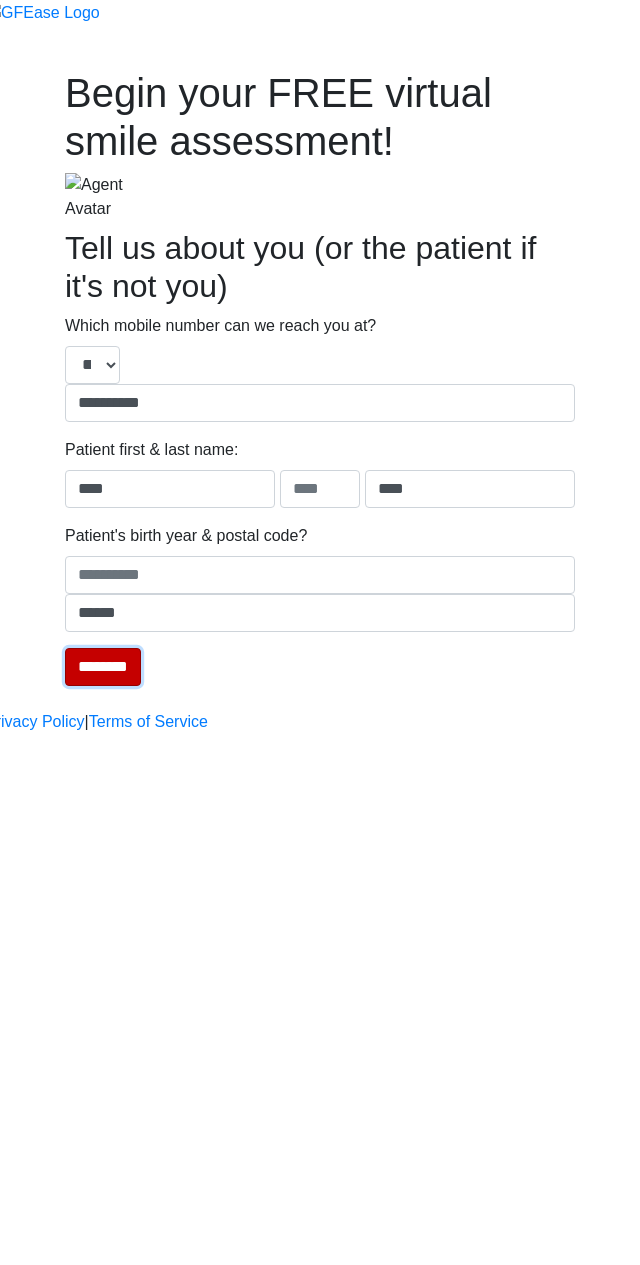 click on "********" at bounding box center [103, 667] 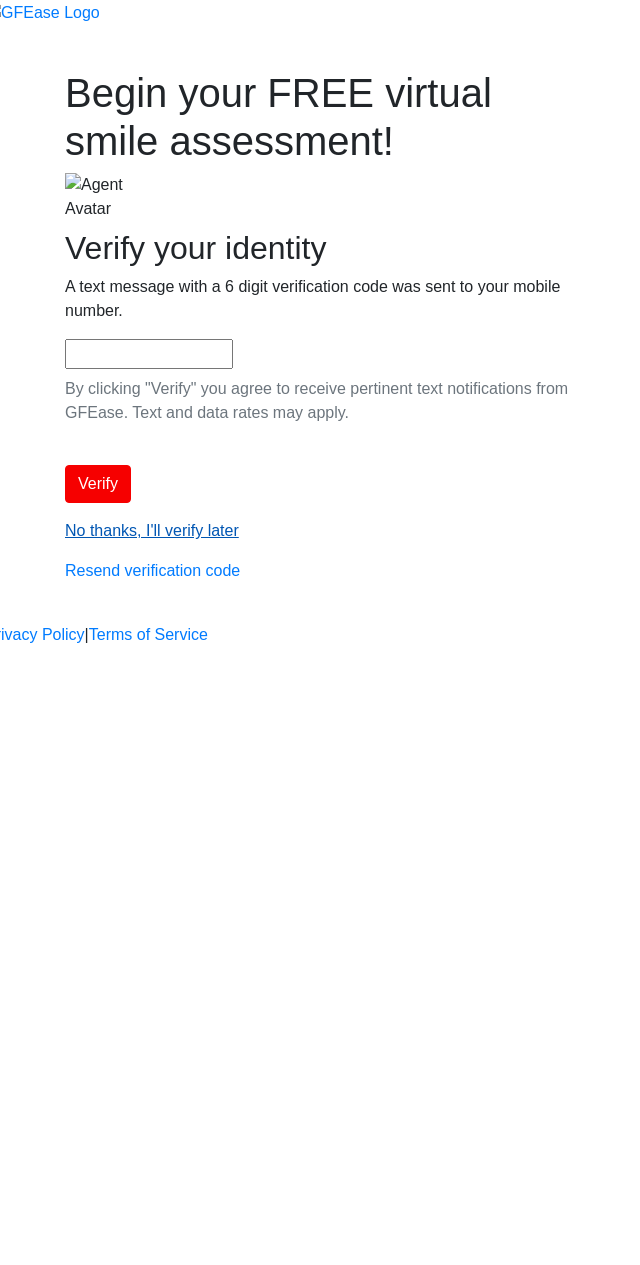 click on "No thanks, I'll verify later" at bounding box center [152, 530] 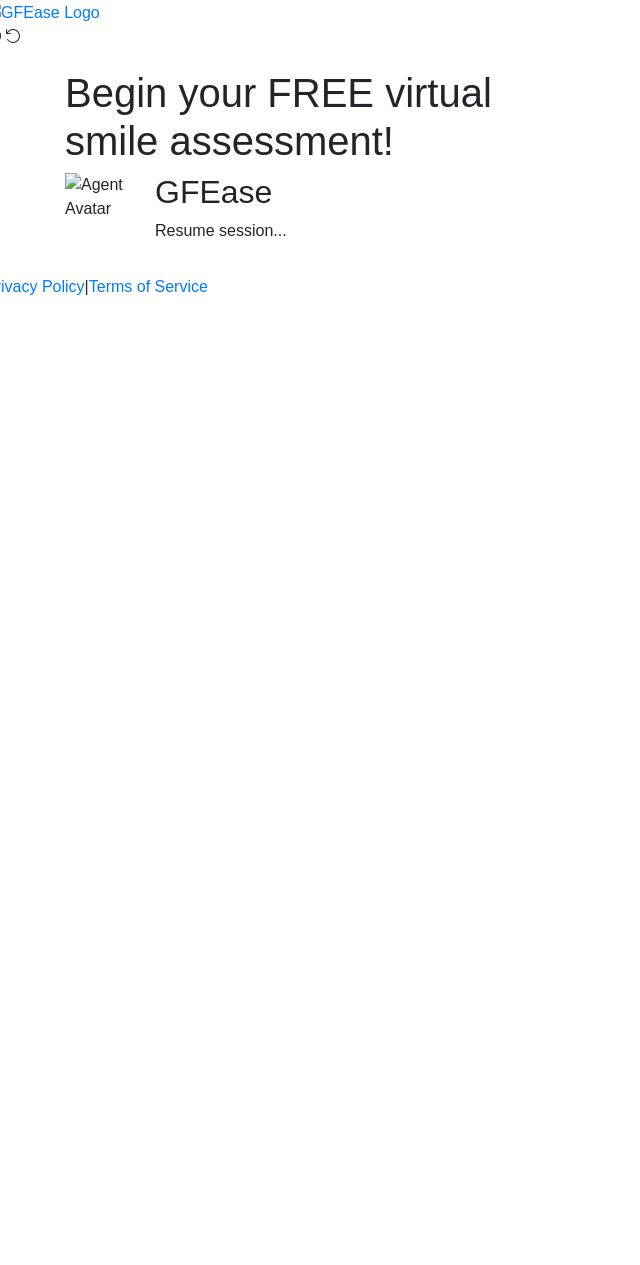 scroll, scrollTop: 0, scrollLeft: 0, axis: both 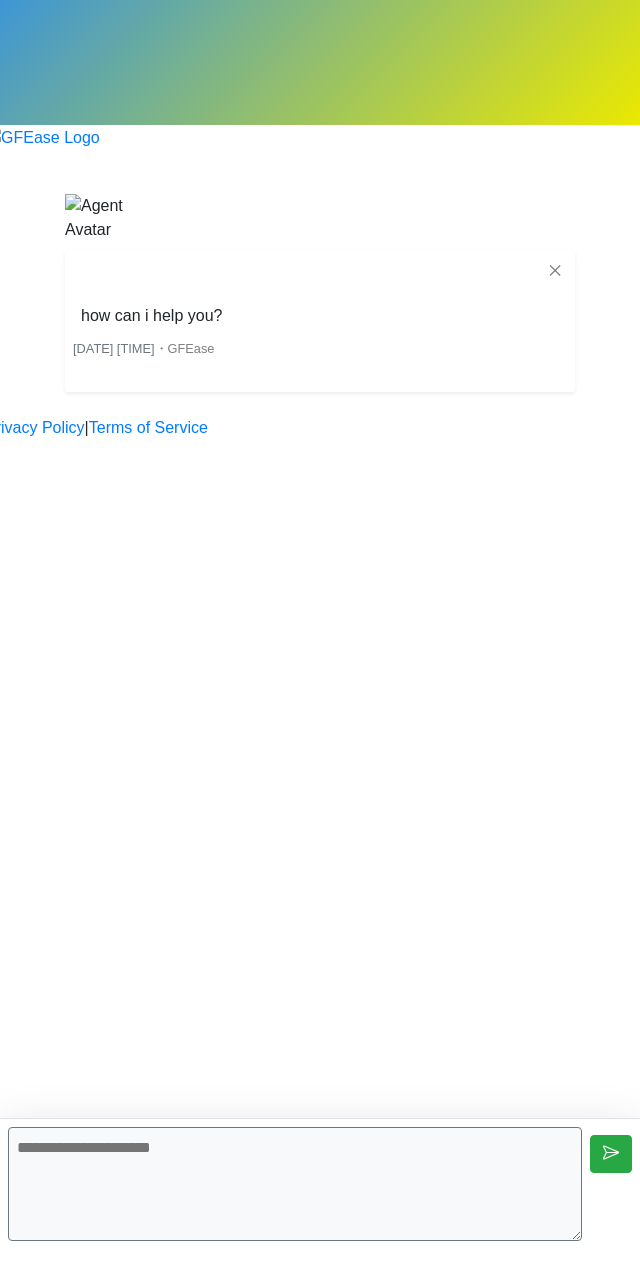 click on "Begin your FREE virtual smile assessment!
✕
how can i help you?
[DATE] [TIME]  ・
GFEase
is typing...
・
Appointment Cost:   $0.00
Payment Method on File" at bounding box center [320, 293] 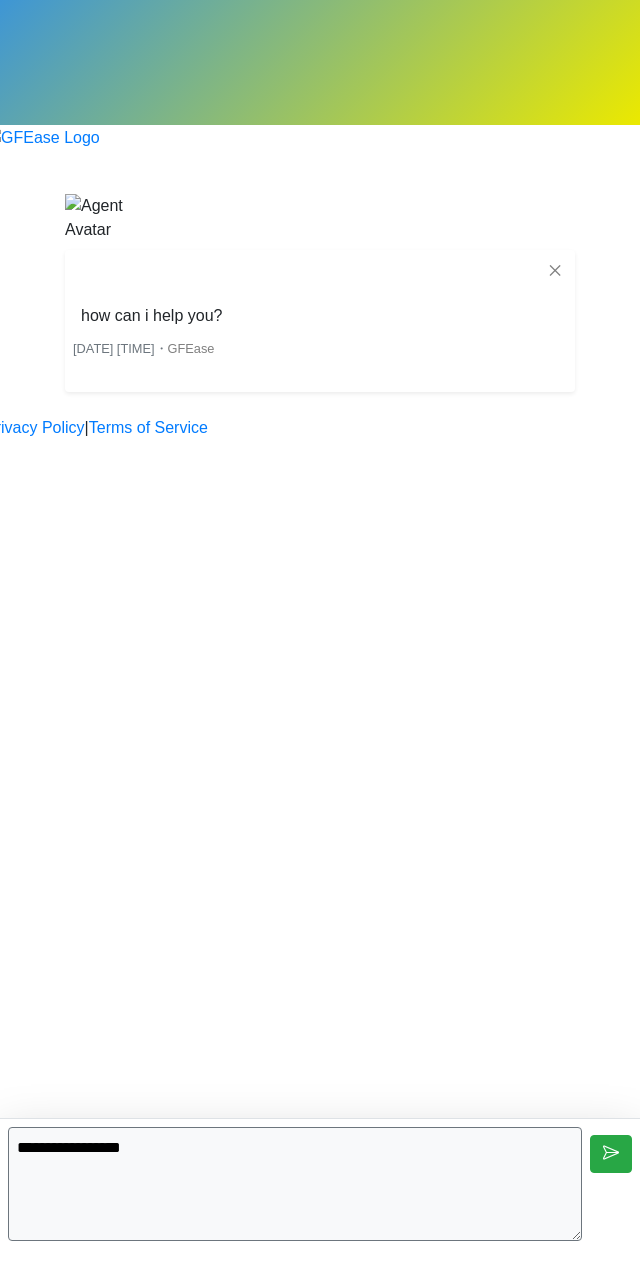 type on "**********" 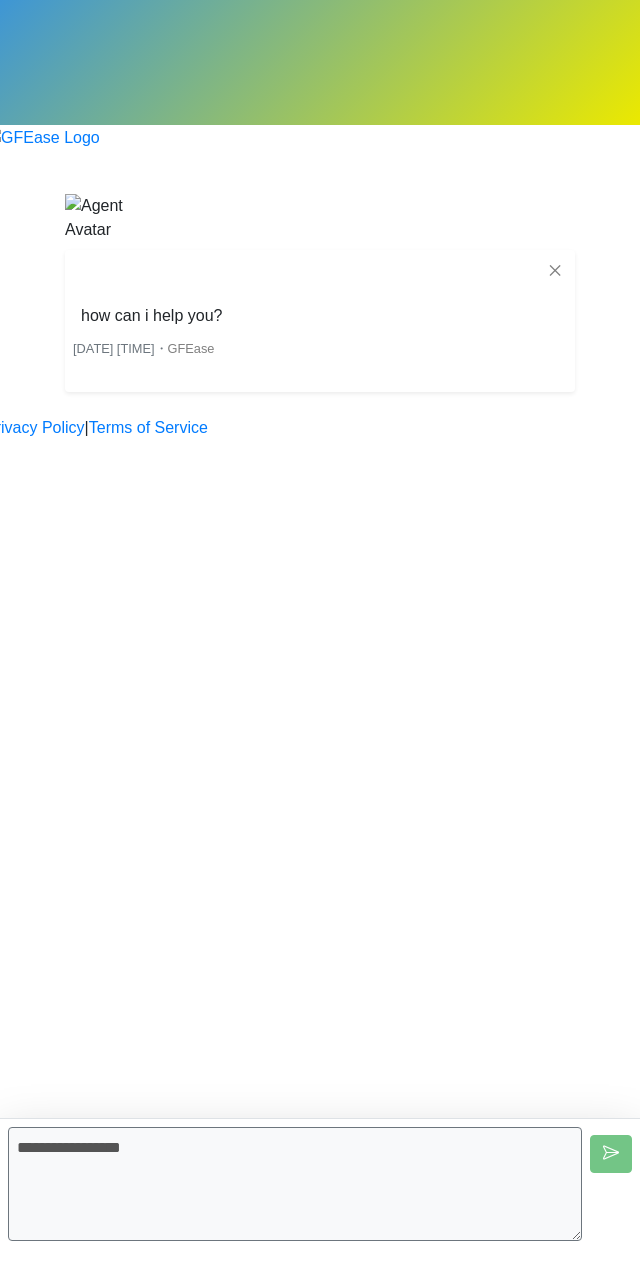 click on "**********" at bounding box center (320, 293) 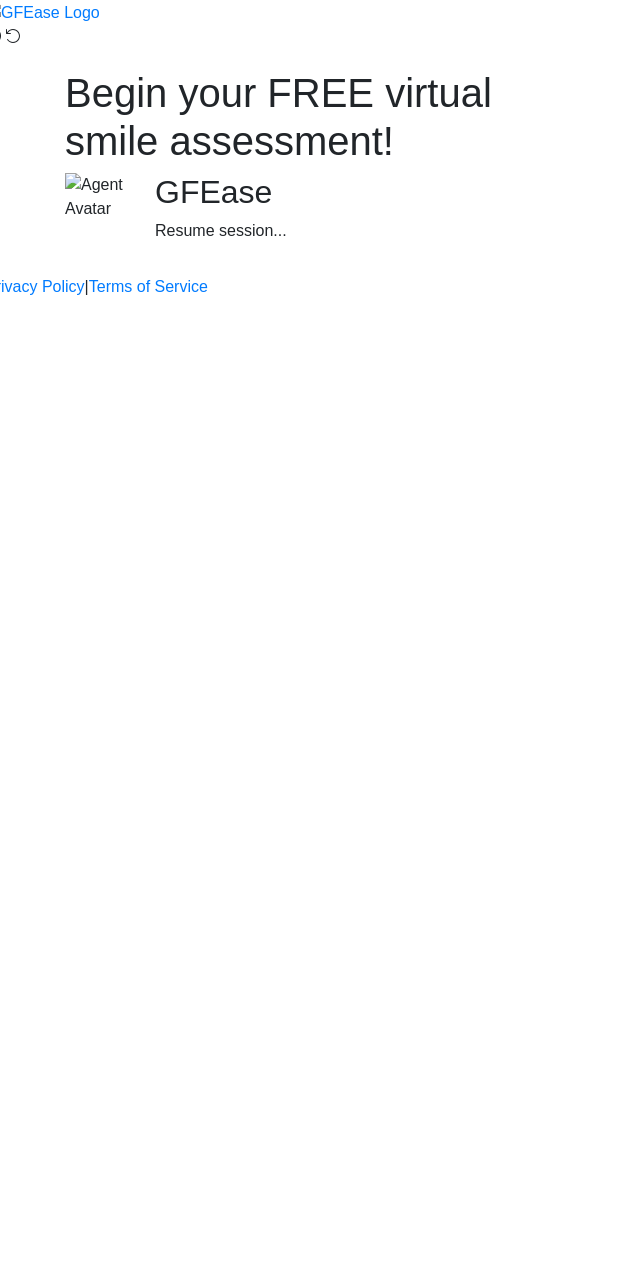 scroll, scrollTop: 0, scrollLeft: 0, axis: both 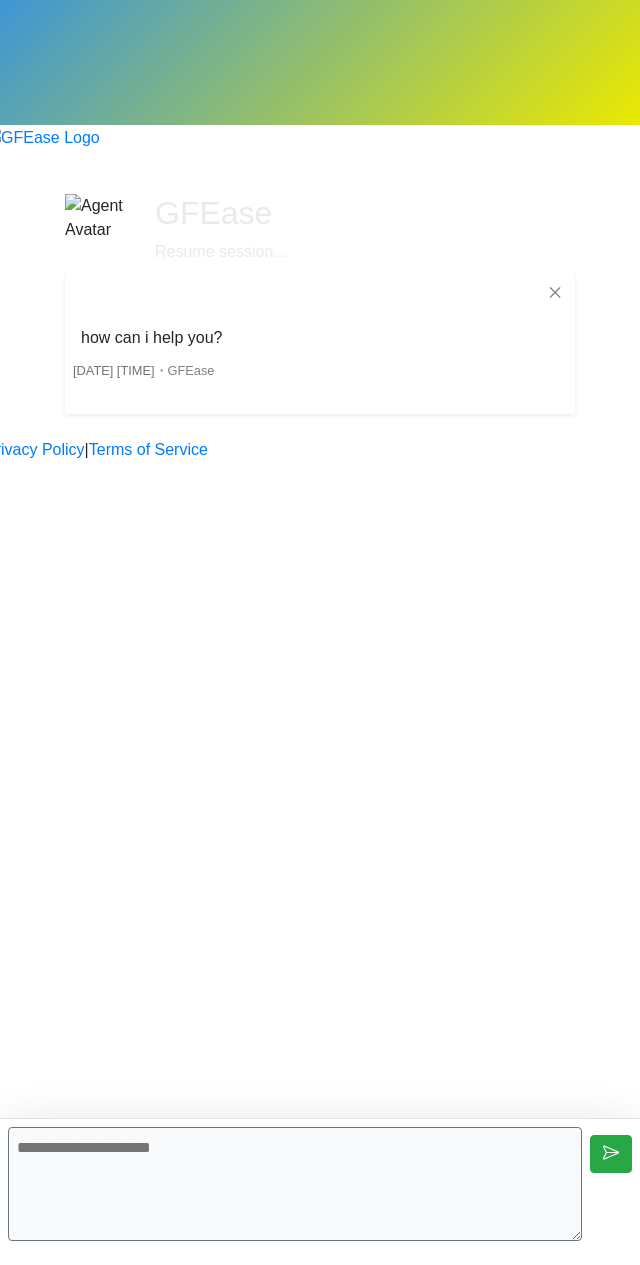 click at bounding box center [295, 1184] 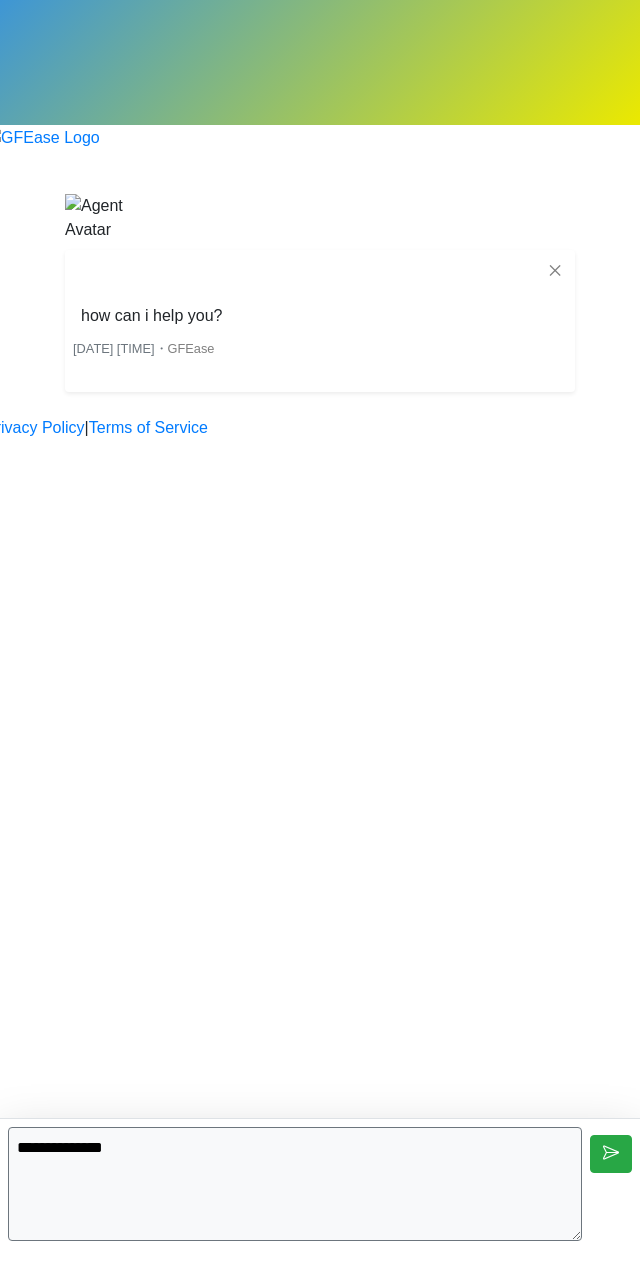 type on "**********" 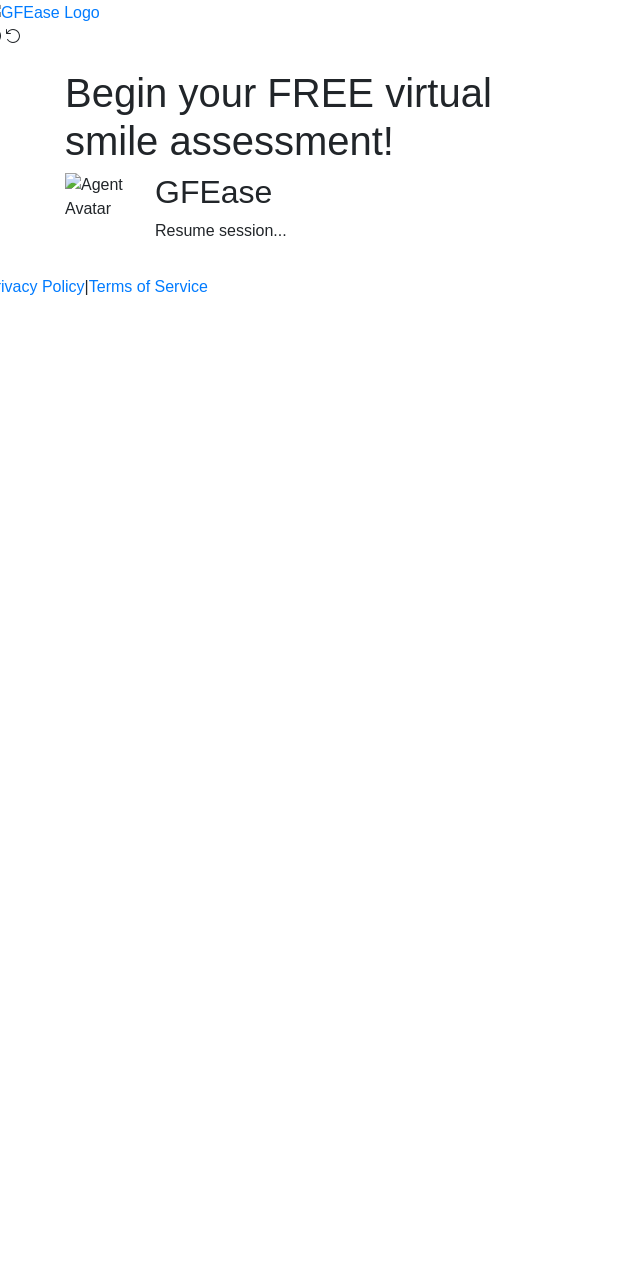 scroll, scrollTop: 0, scrollLeft: 0, axis: both 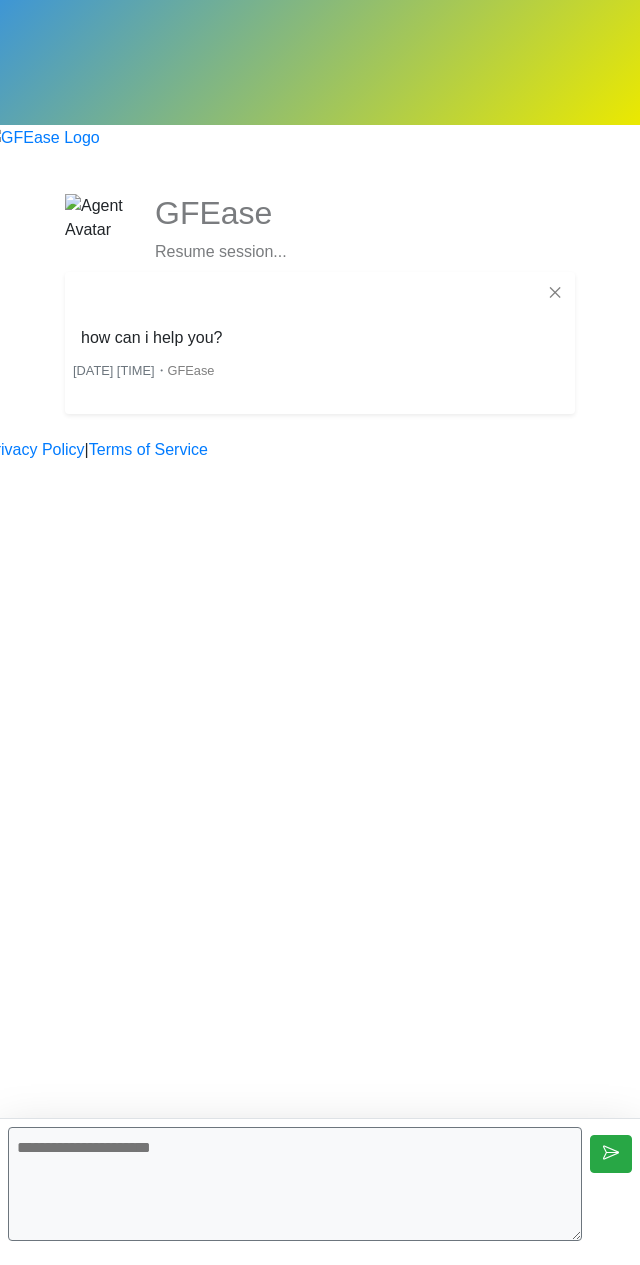 click at bounding box center (295, 1184) 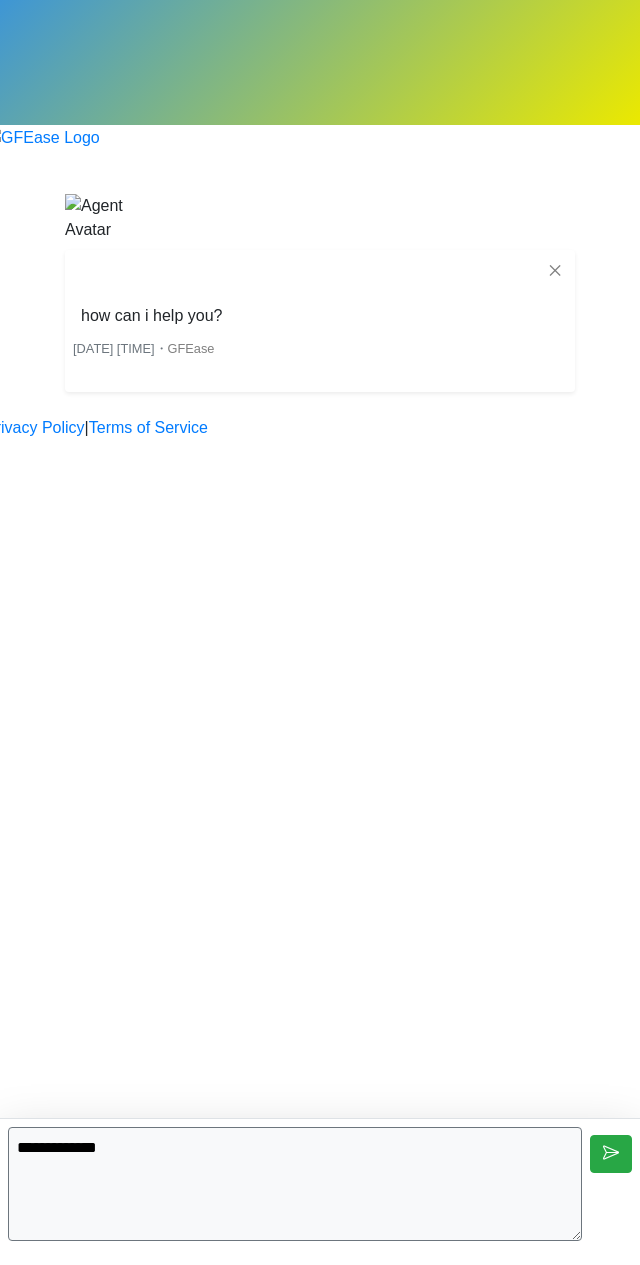 type on "**********" 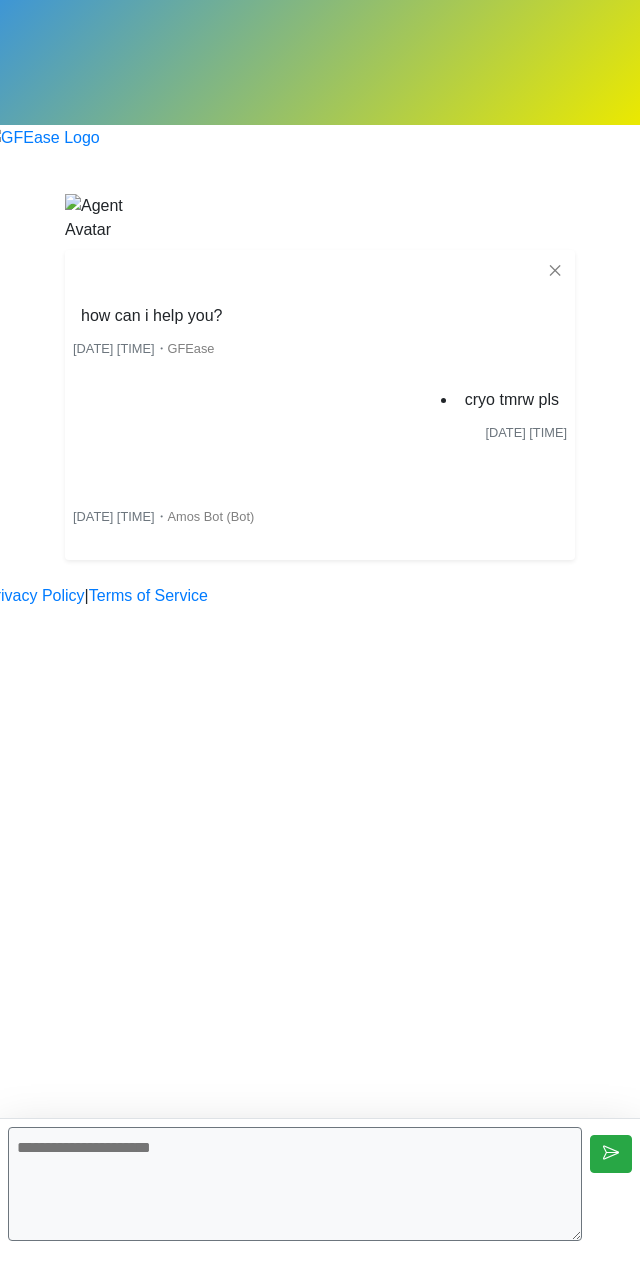 click at bounding box center [295, 1184] 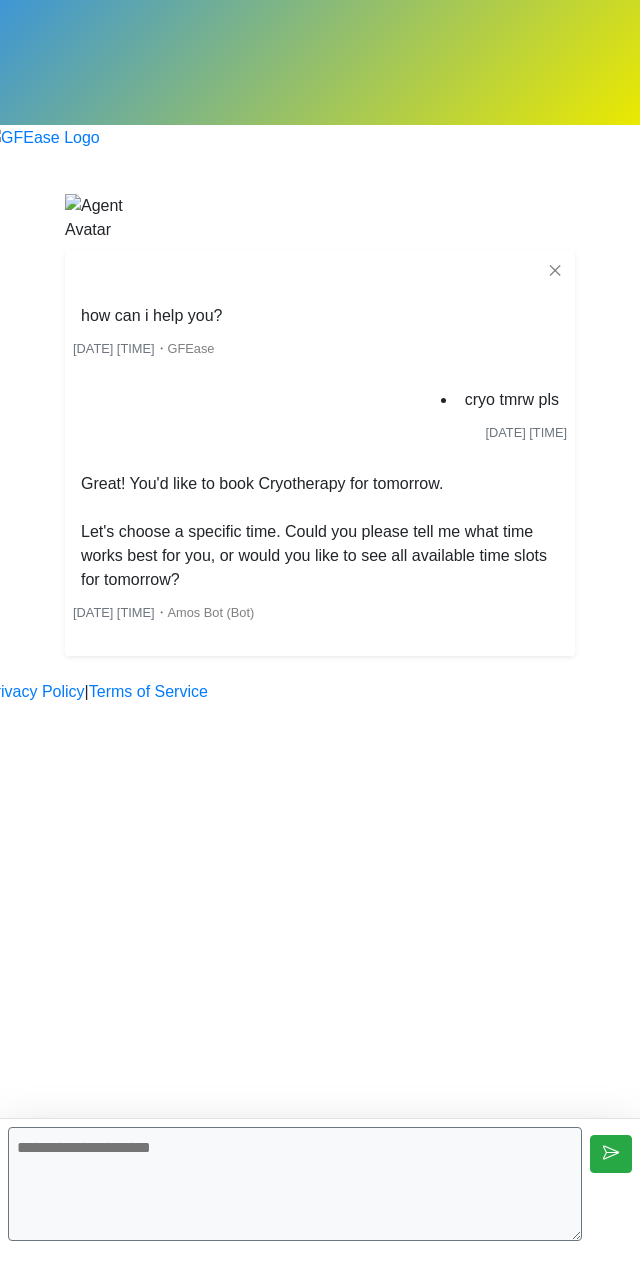 click at bounding box center [295, 1184] 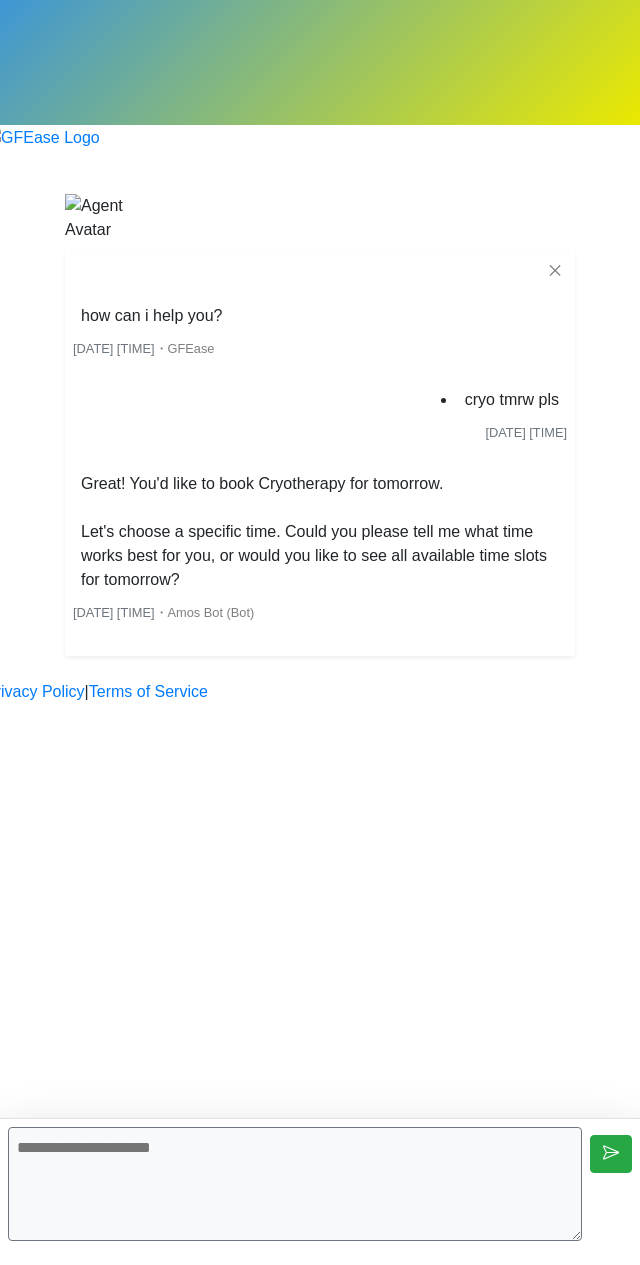click on "Great! You'd like to book Cryotherapy for tomorrow.
Let's choose a specific time. Could you please tell me what time works best for you, or would you like to see all available time slots for tomorrow?" at bounding box center (320, 532) 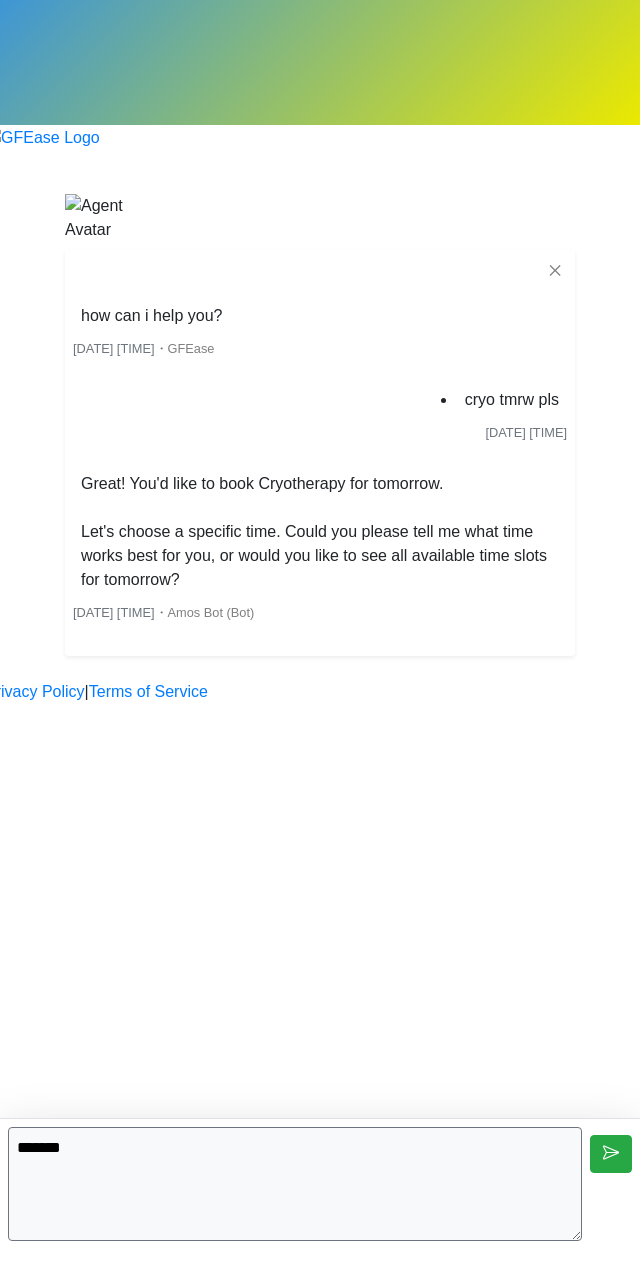 type on "*******" 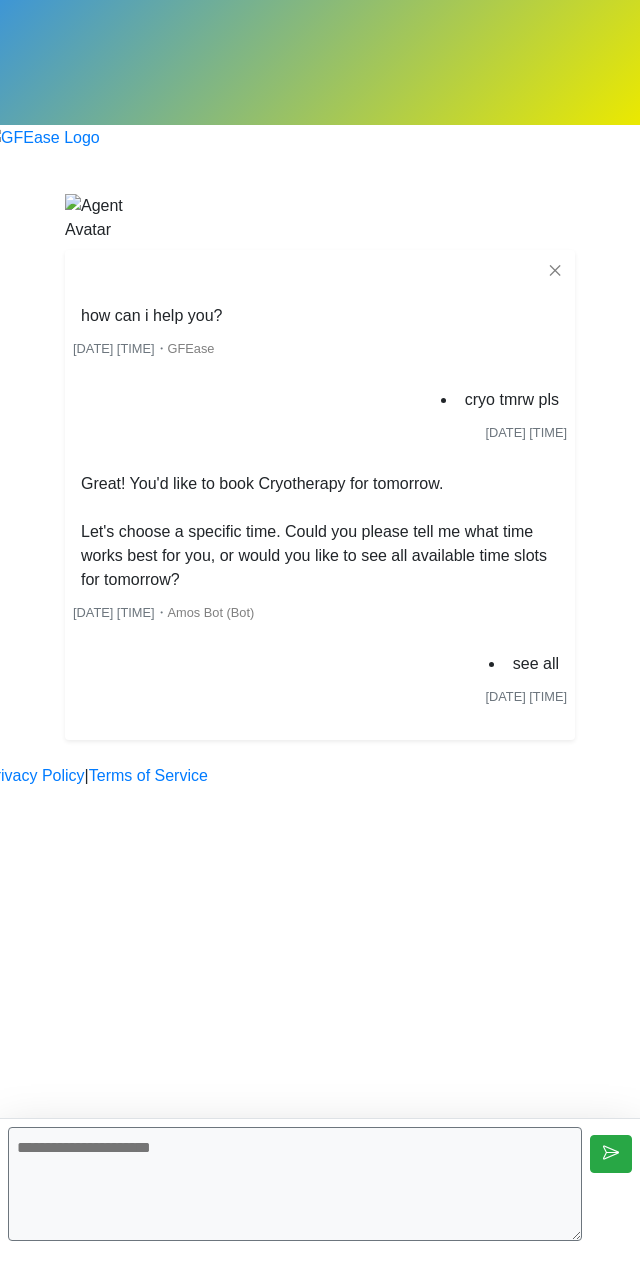 click at bounding box center [295, 1184] 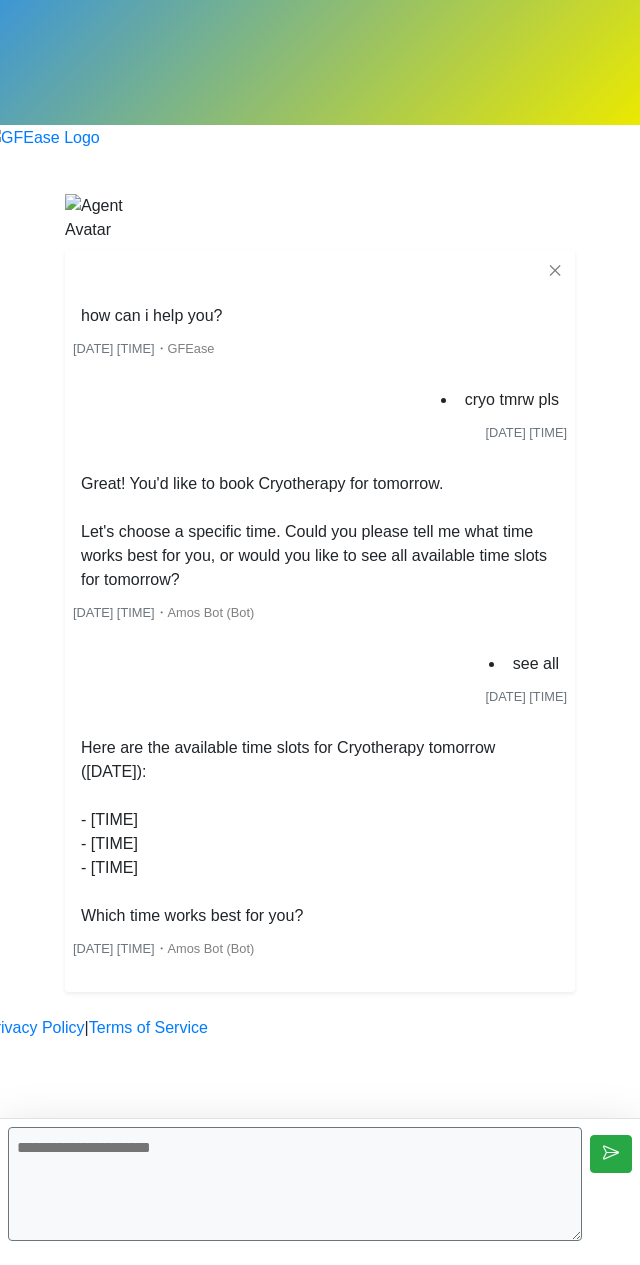 click at bounding box center (295, 1184) 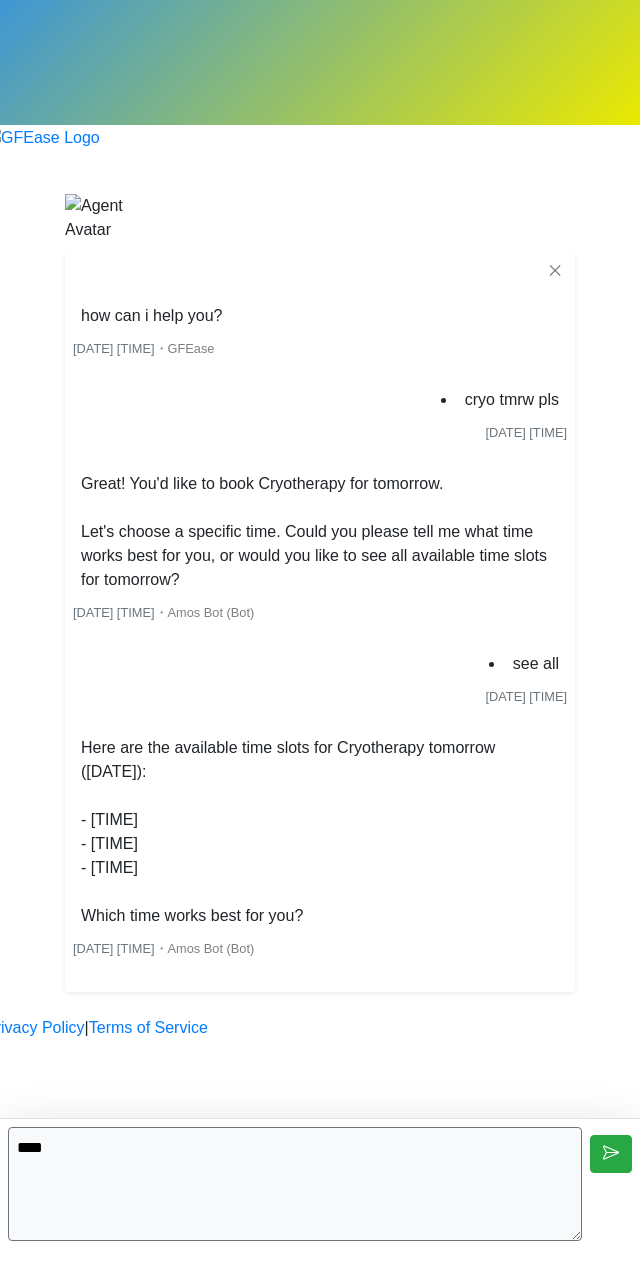 type on "****" 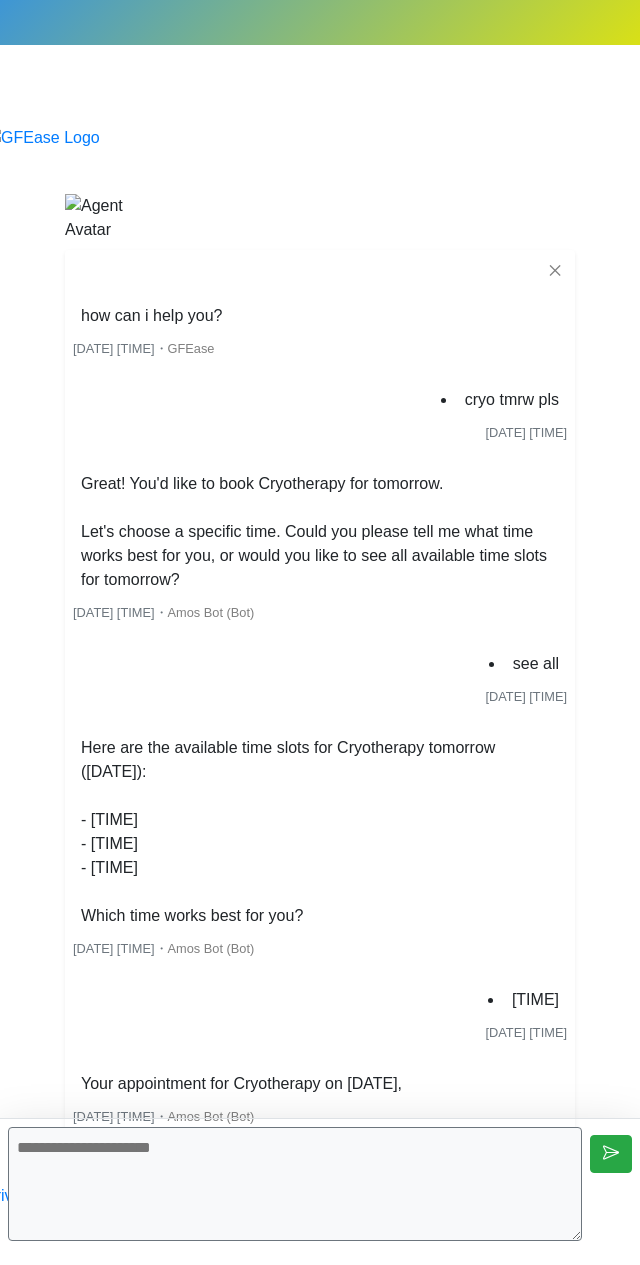 scroll, scrollTop: 128, scrollLeft: 0, axis: vertical 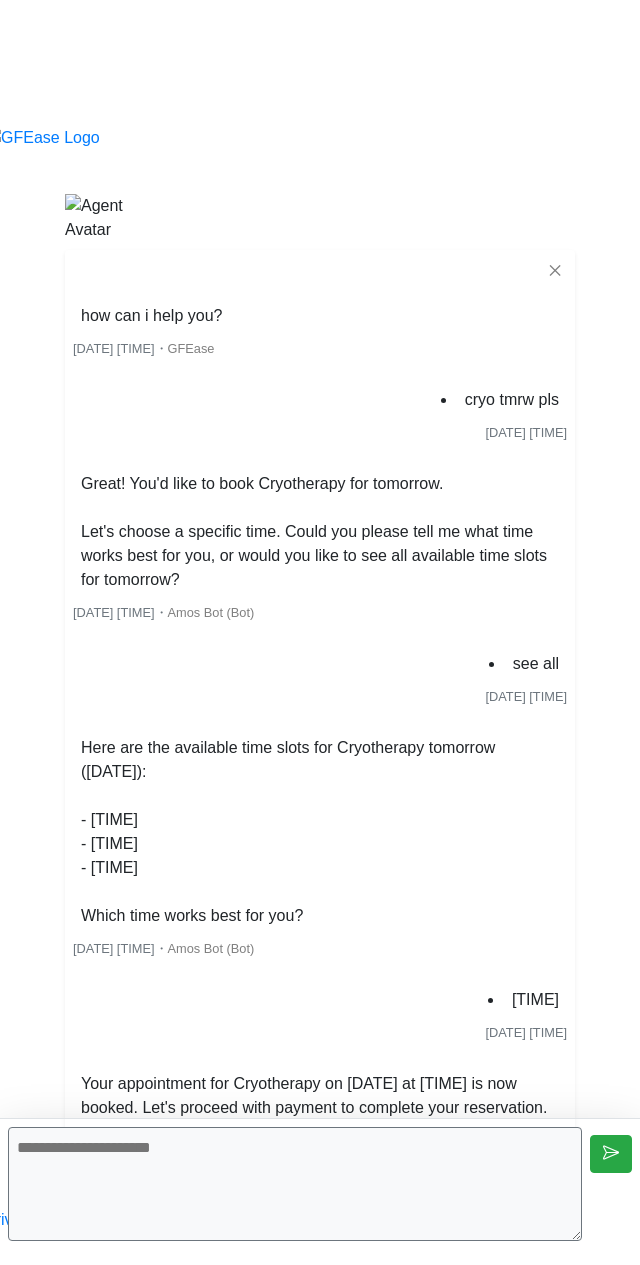 click on "Begin your FREE virtual smile assessment!
✕
[DATE] [TIME]  ・
GFEase
cryo tmrw pls
[DATE] [TIME]
Great! You'd like to book Cryotherapy for tomorrow.
Let's choose a specific time. Could you please tell me what time works best for you, or would you like to see all available time slots for tomorrow?
[DATE] [TIME]  ・
Amos Bot (Bot)
see all" at bounding box center (320, 689) 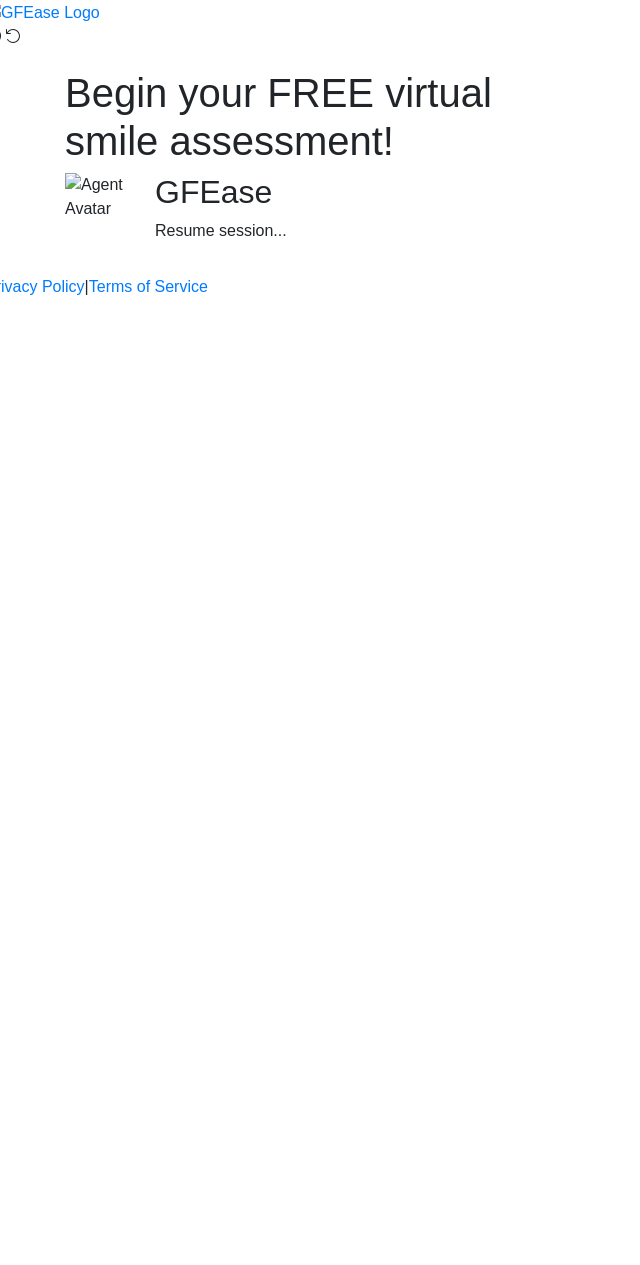 scroll, scrollTop: 0, scrollLeft: 0, axis: both 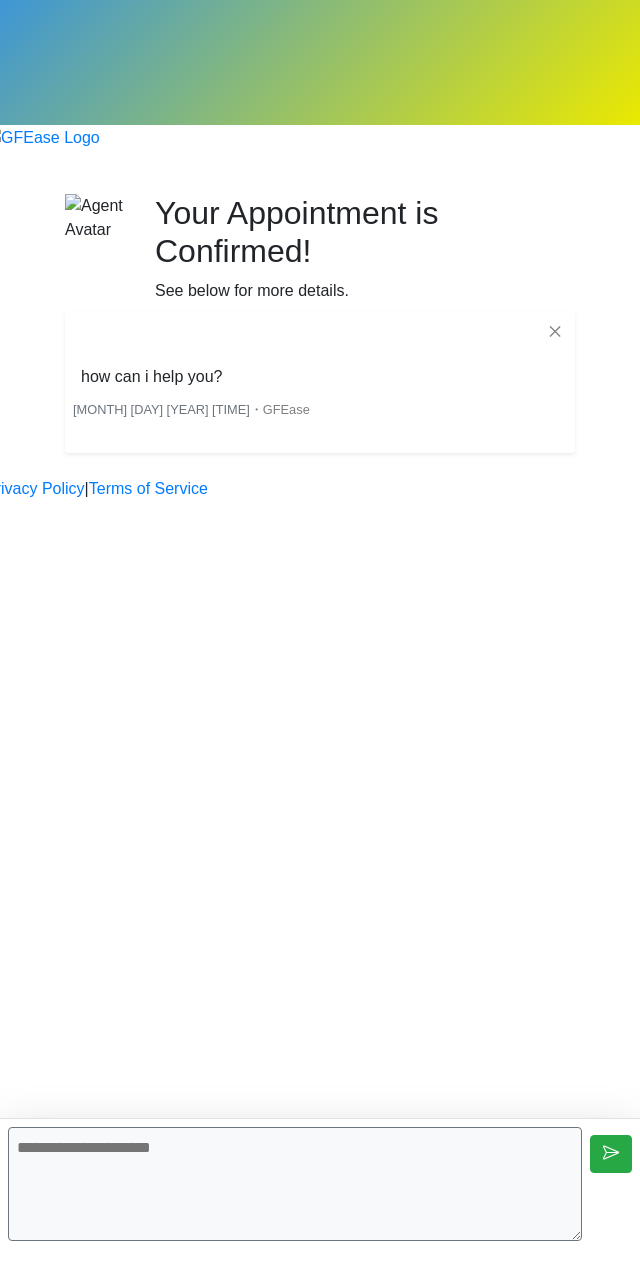 click at bounding box center (295, 1184) 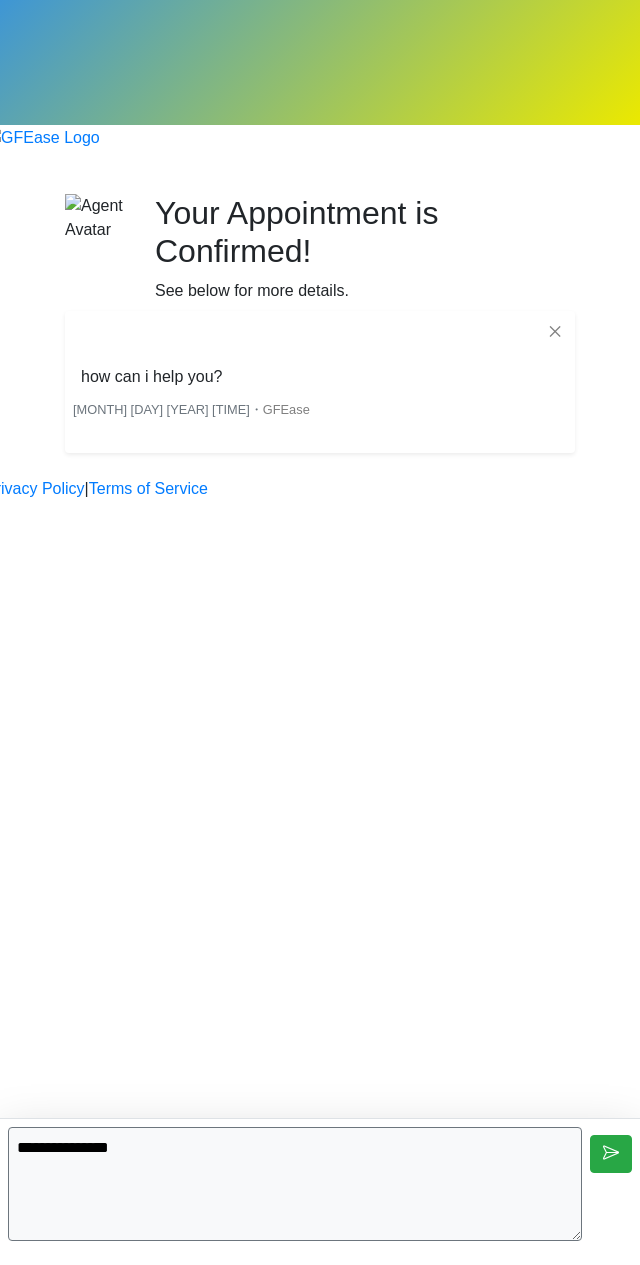 type on "**********" 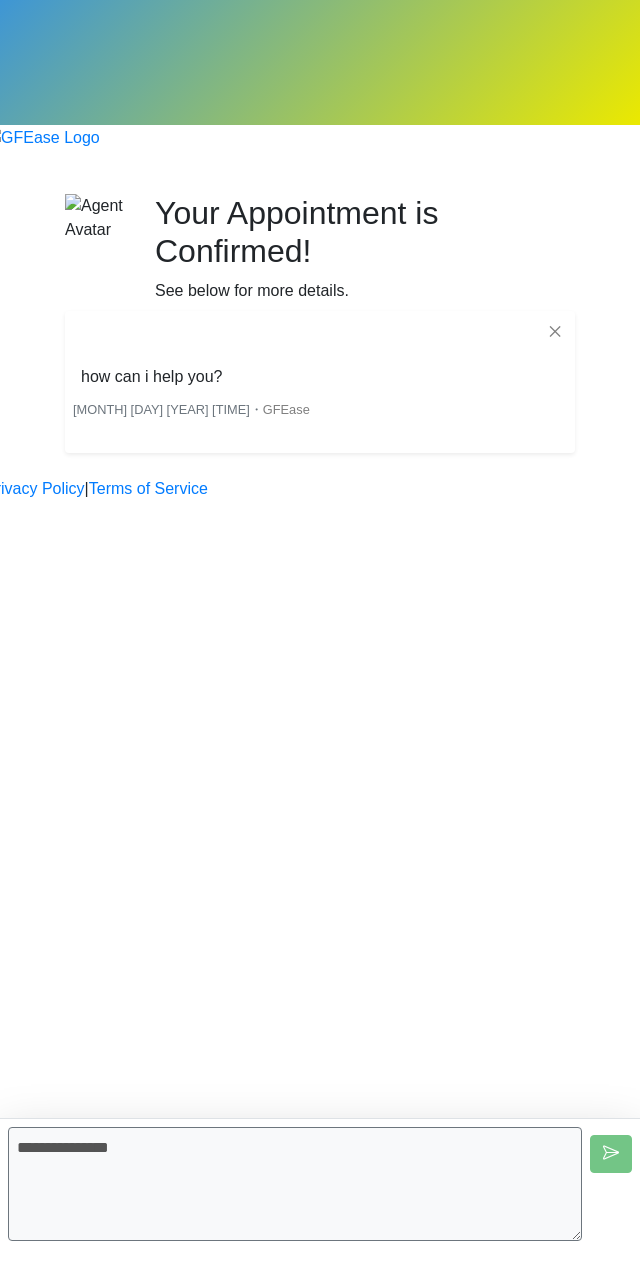 type 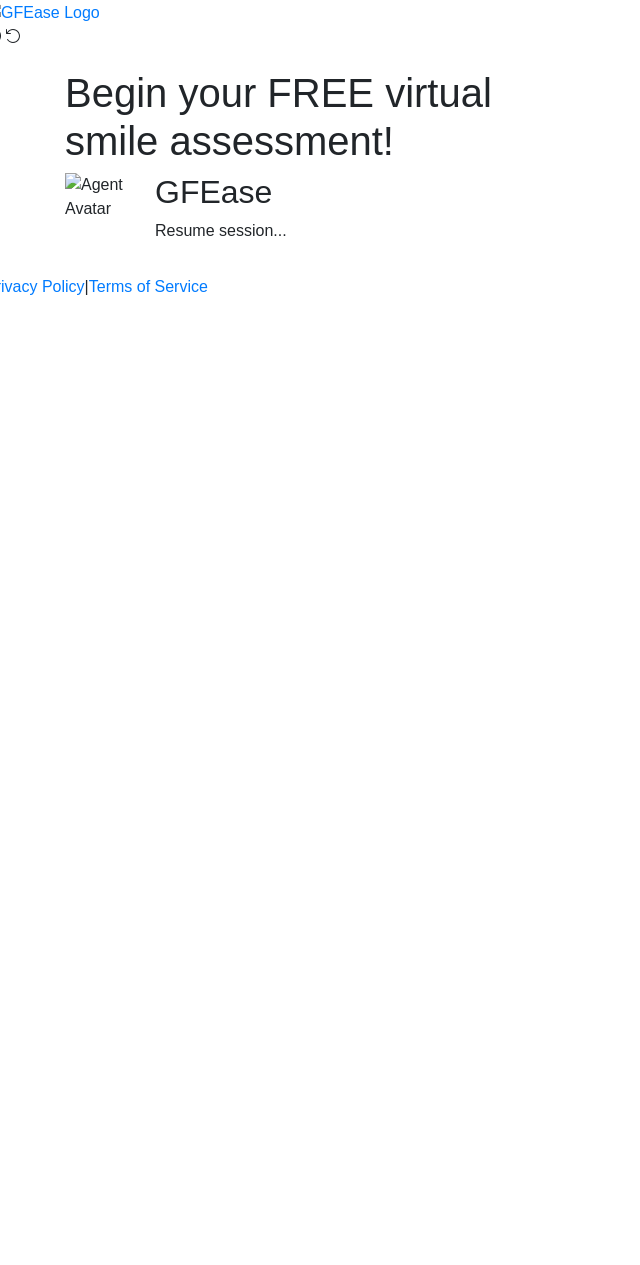 scroll, scrollTop: 0, scrollLeft: 0, axis: both 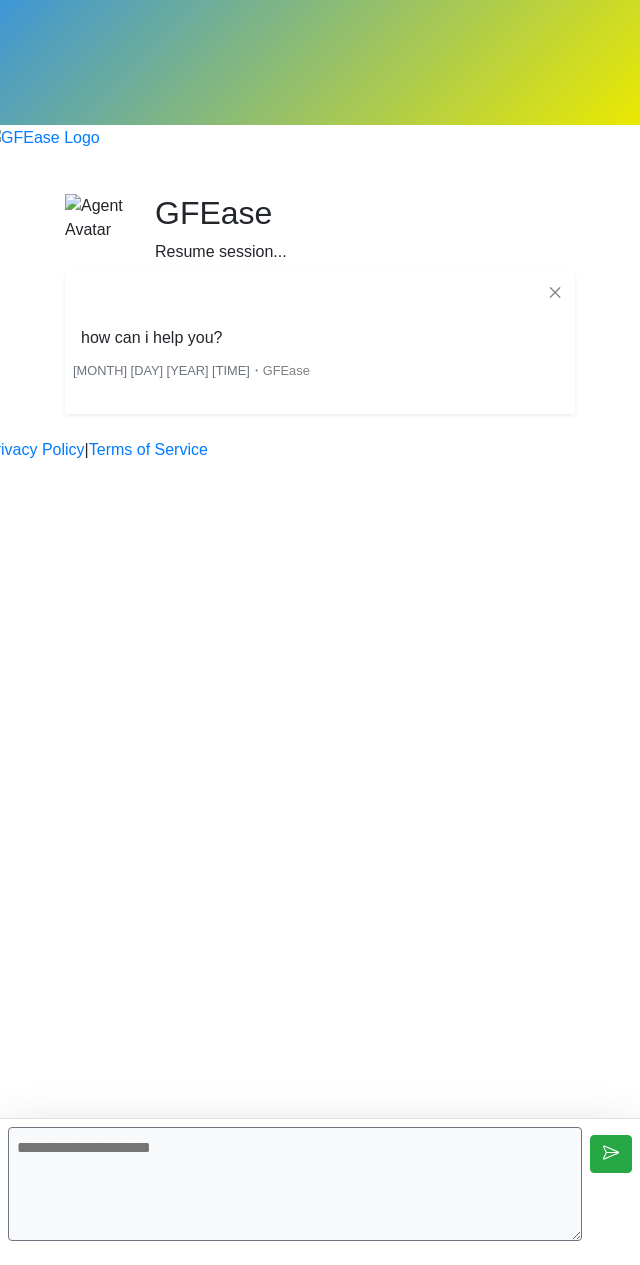 click at bounding box center (295, 1184) 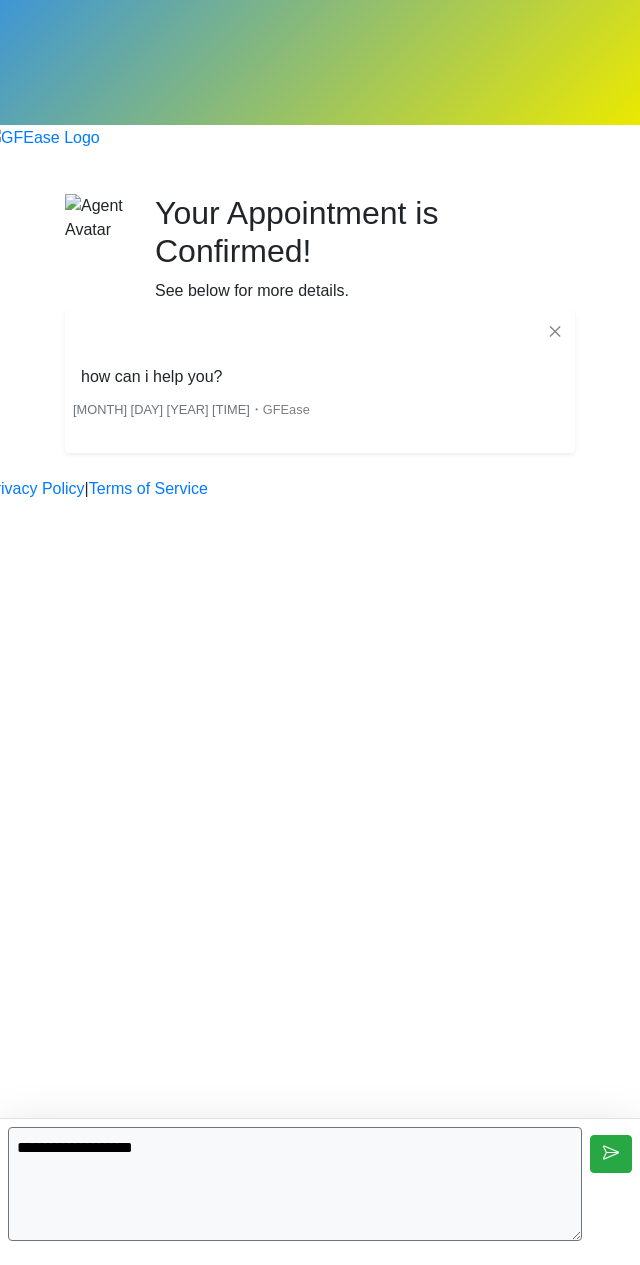 type on "**********" 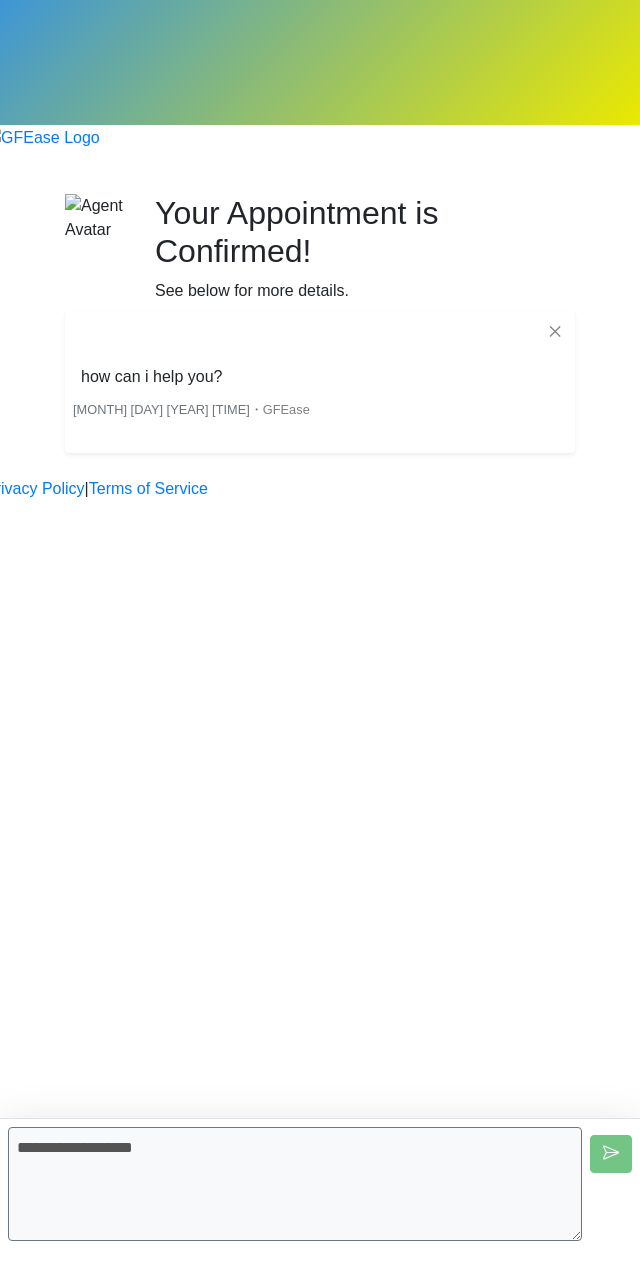 type 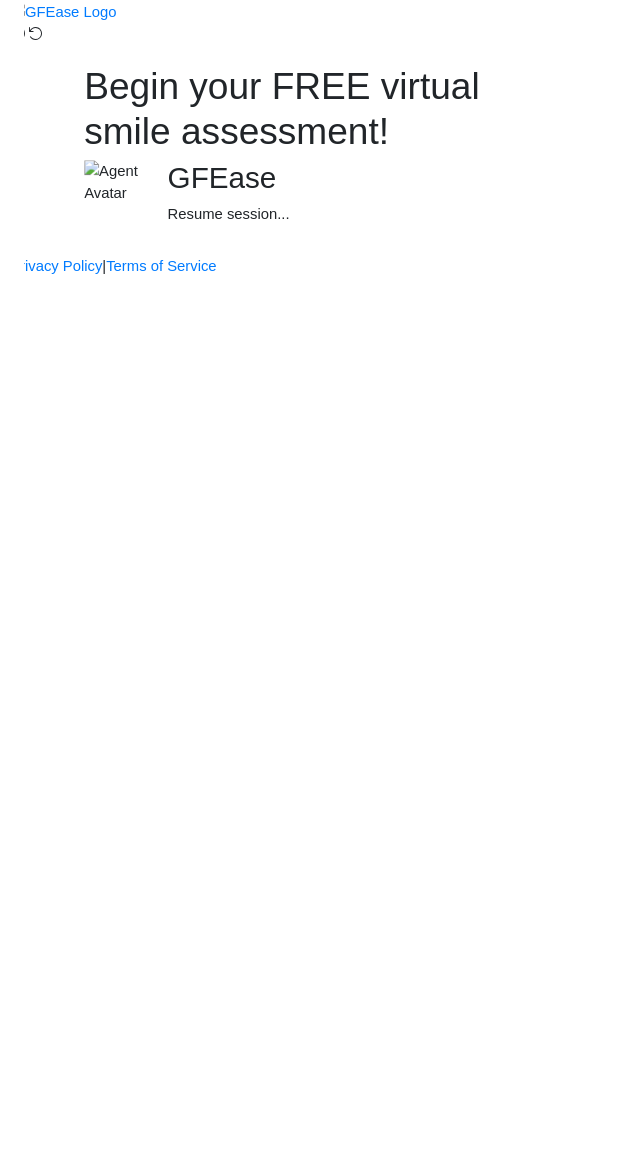 scroll, scrollTop: 0, scrollLeft: 0, axis: both 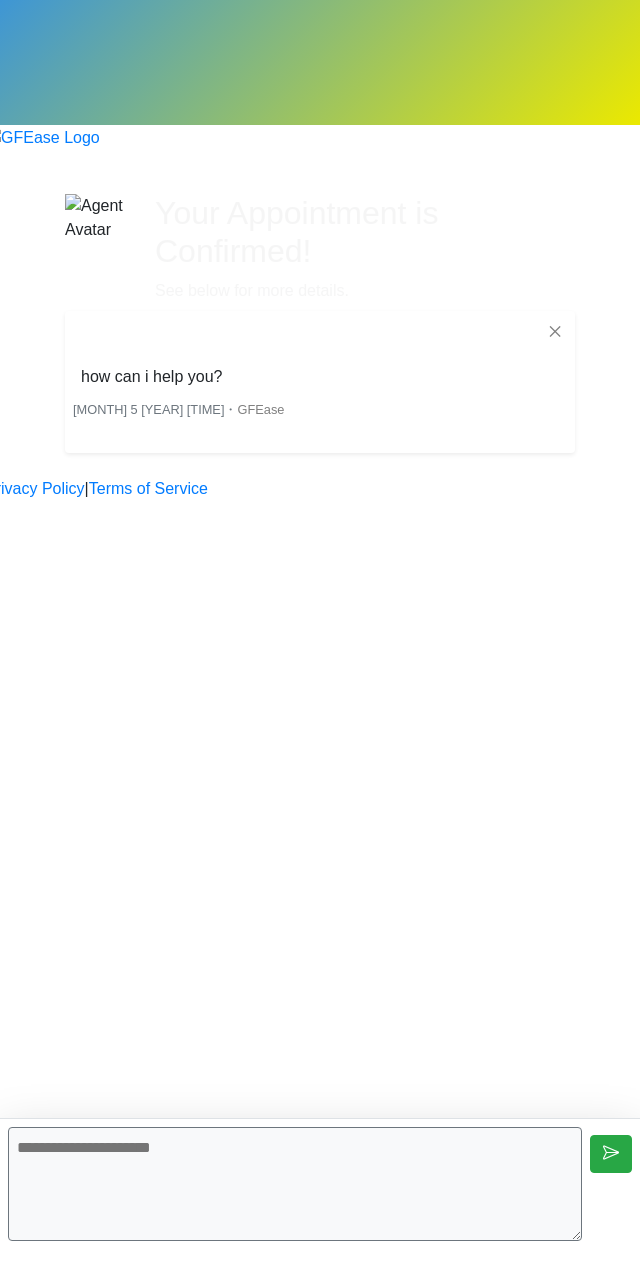 click at bounding box center (295, 1184) 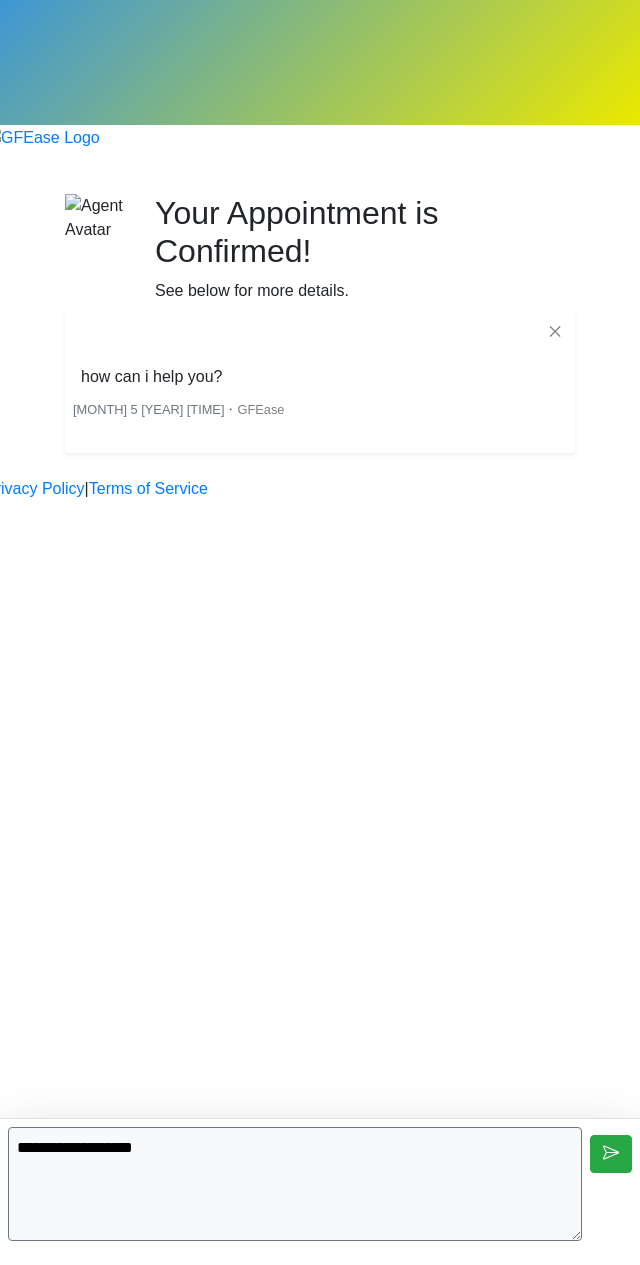 type on "**********" 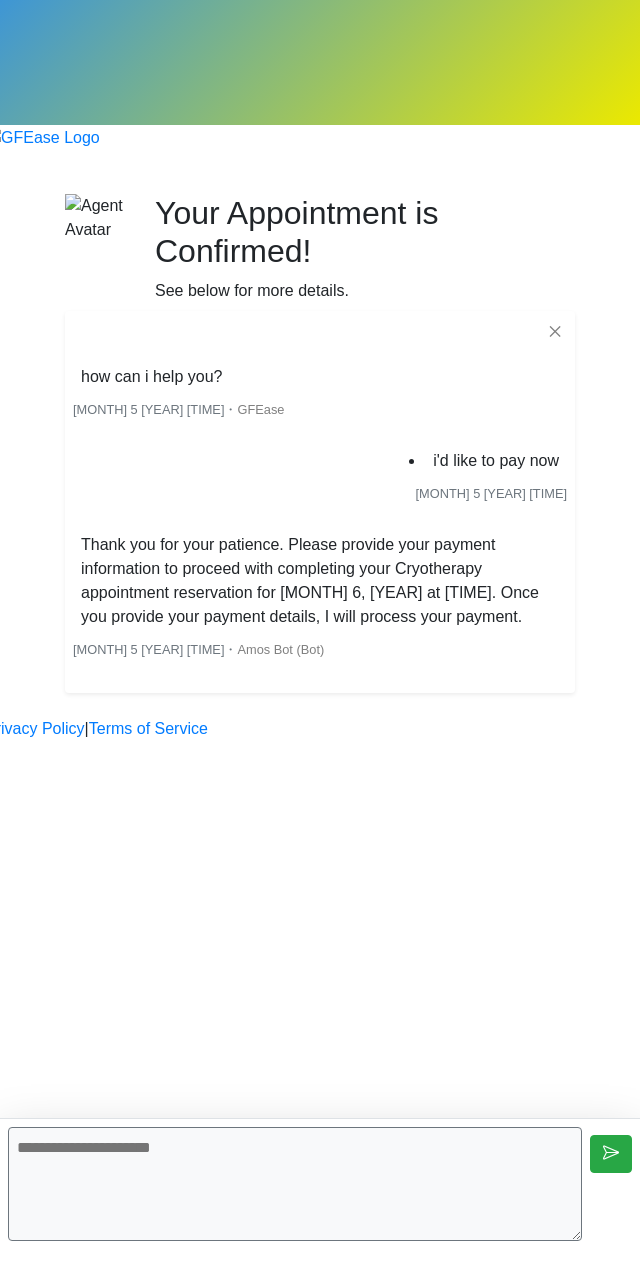 click at bounding box center [295, 1184] 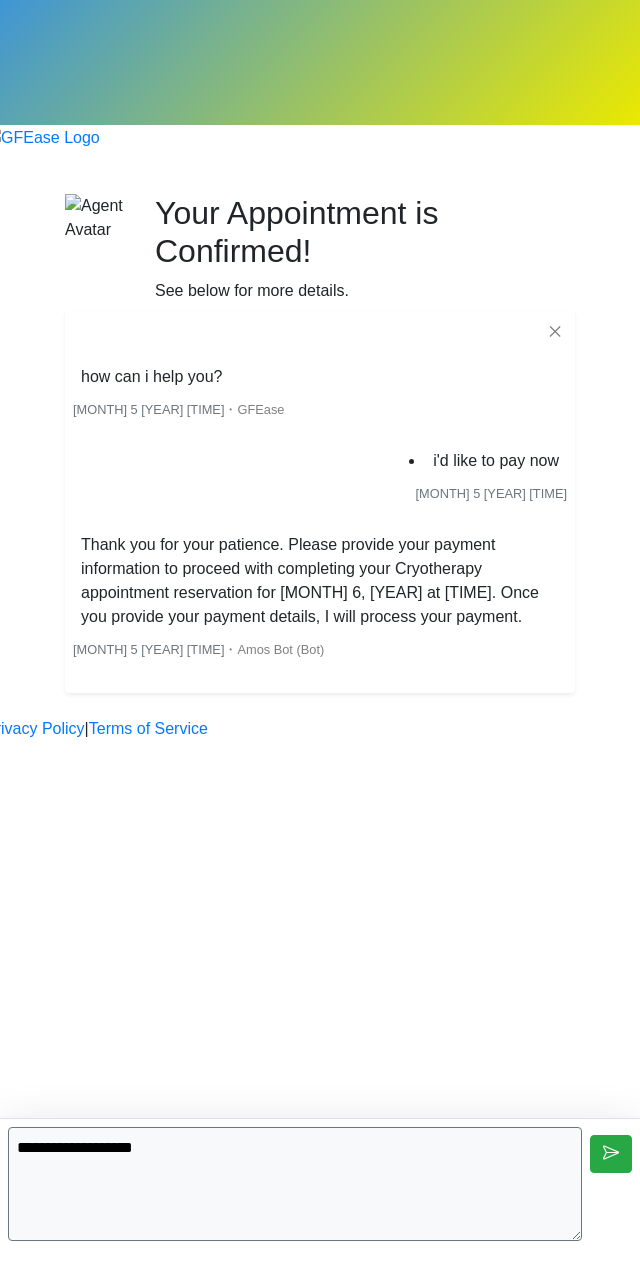 type on "**********" 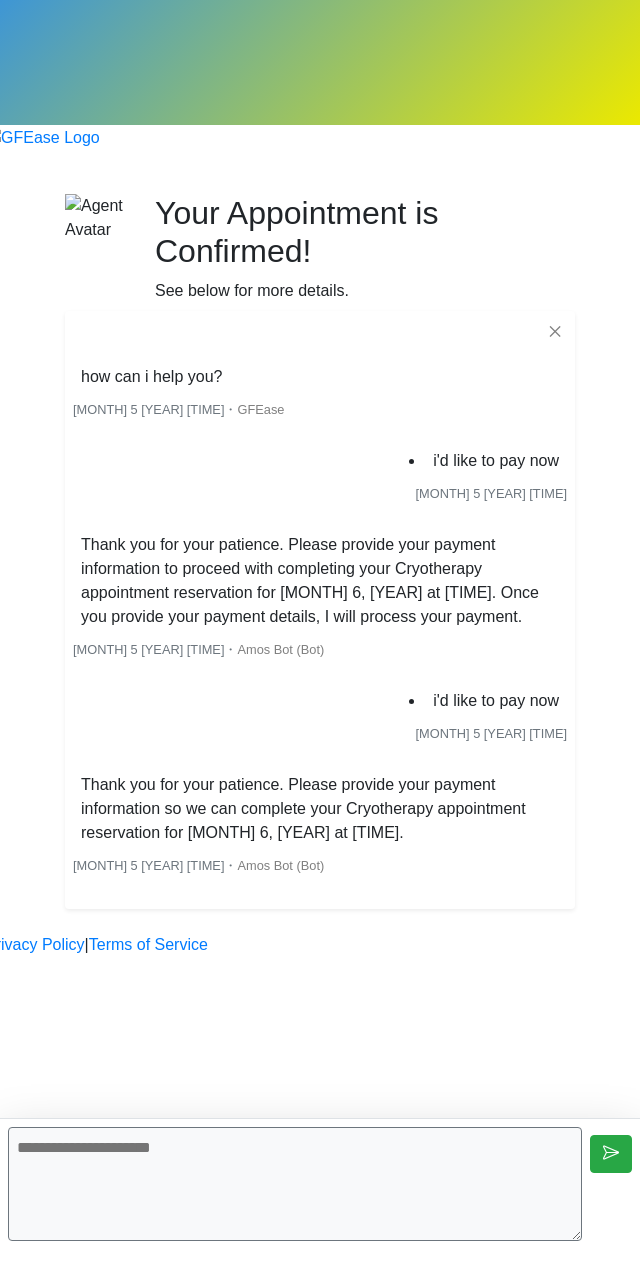 click at bounding box center [295, 1184] 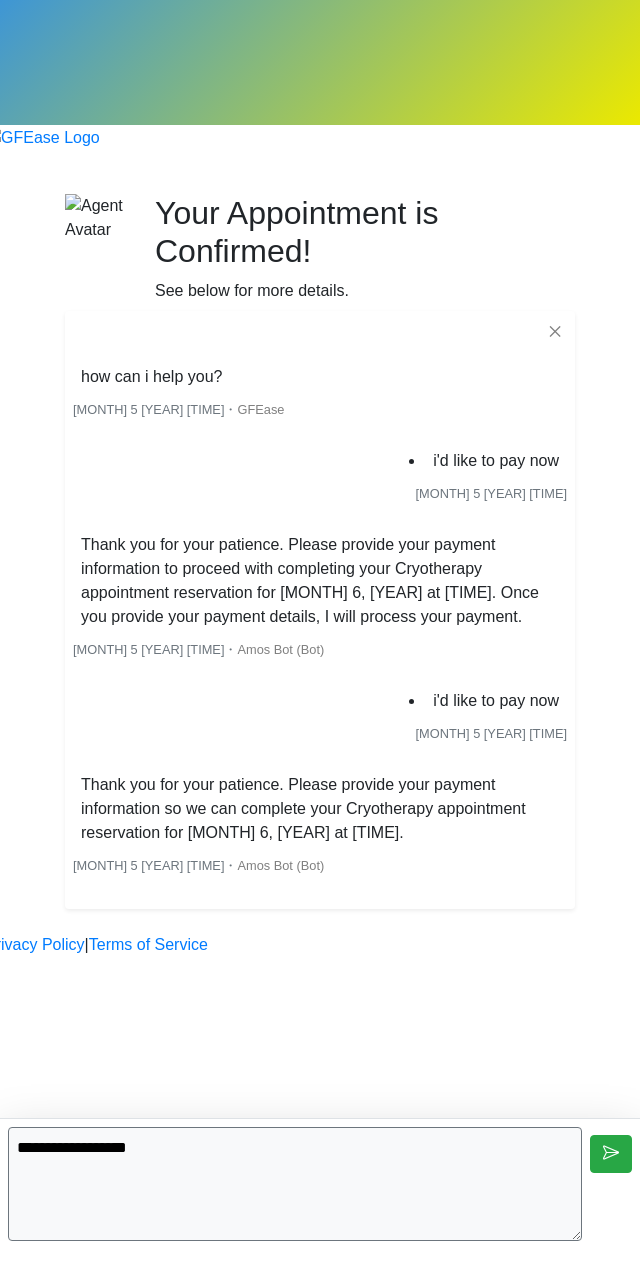 type on "**********" 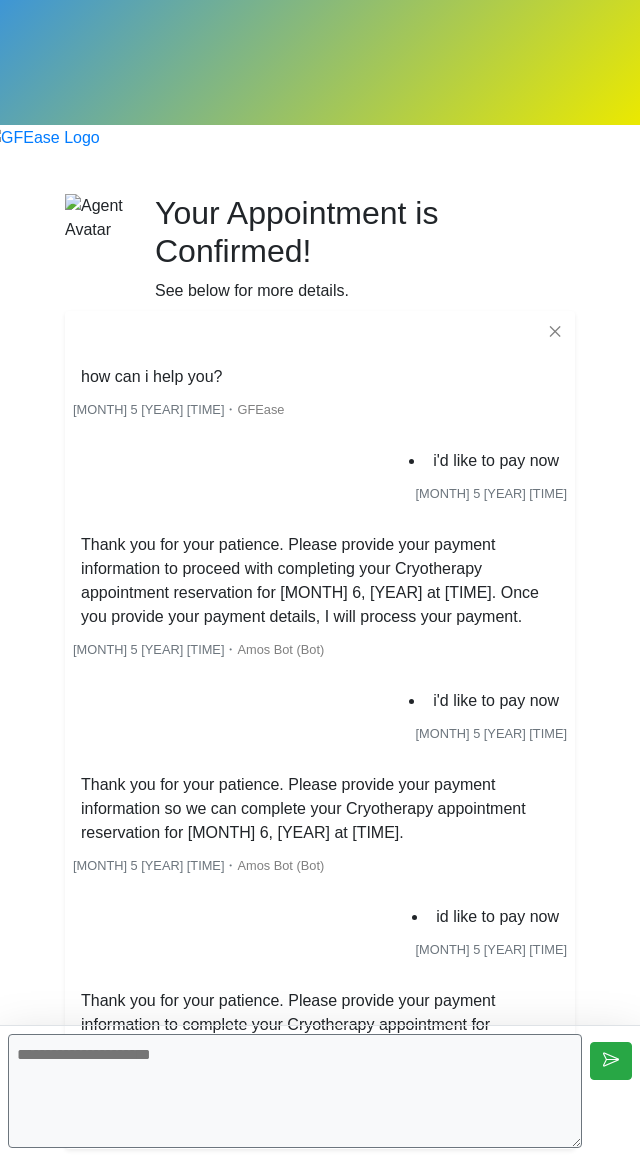 click at bounding box center [295, 1091] 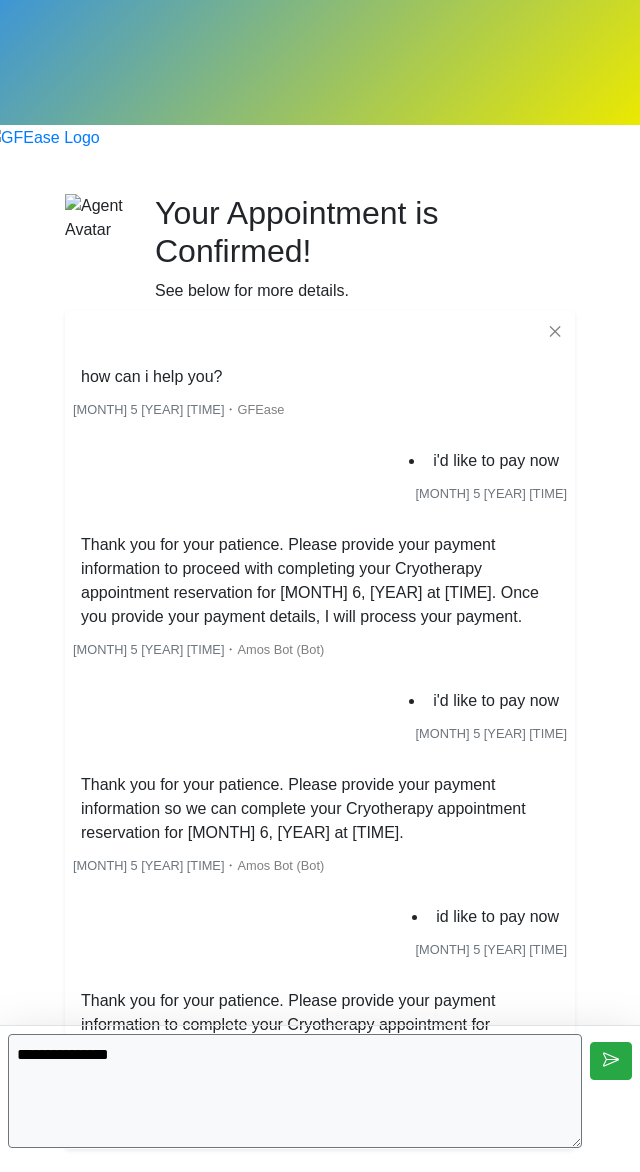 type on "**********" 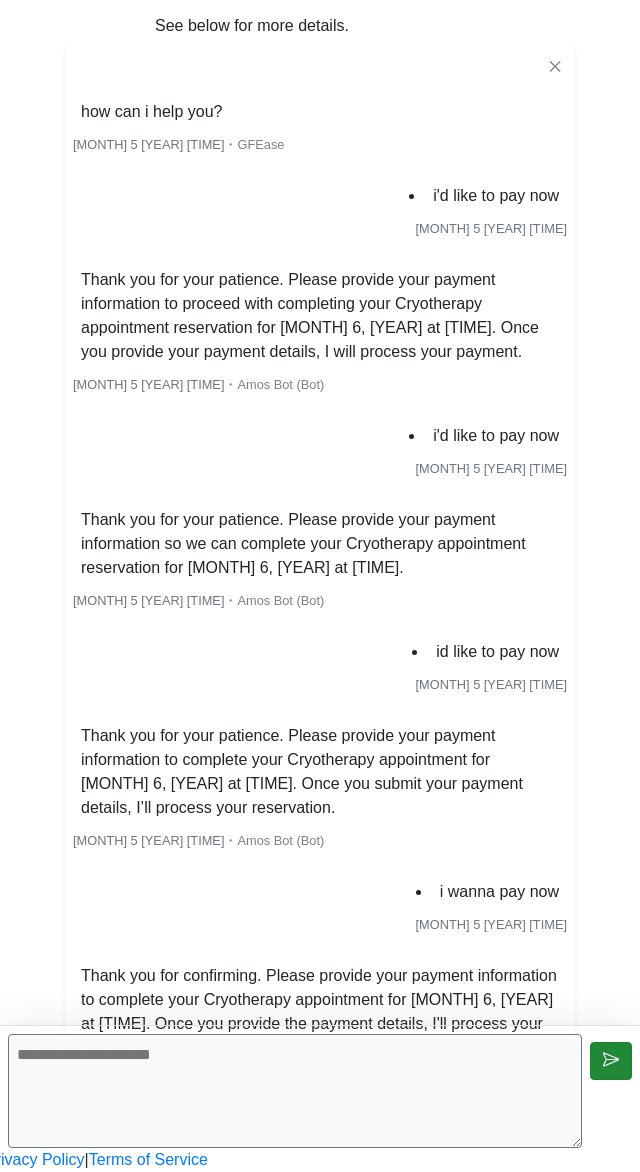 scroll, scrollTop: 341, scrollLeft: 0, axis: vertical 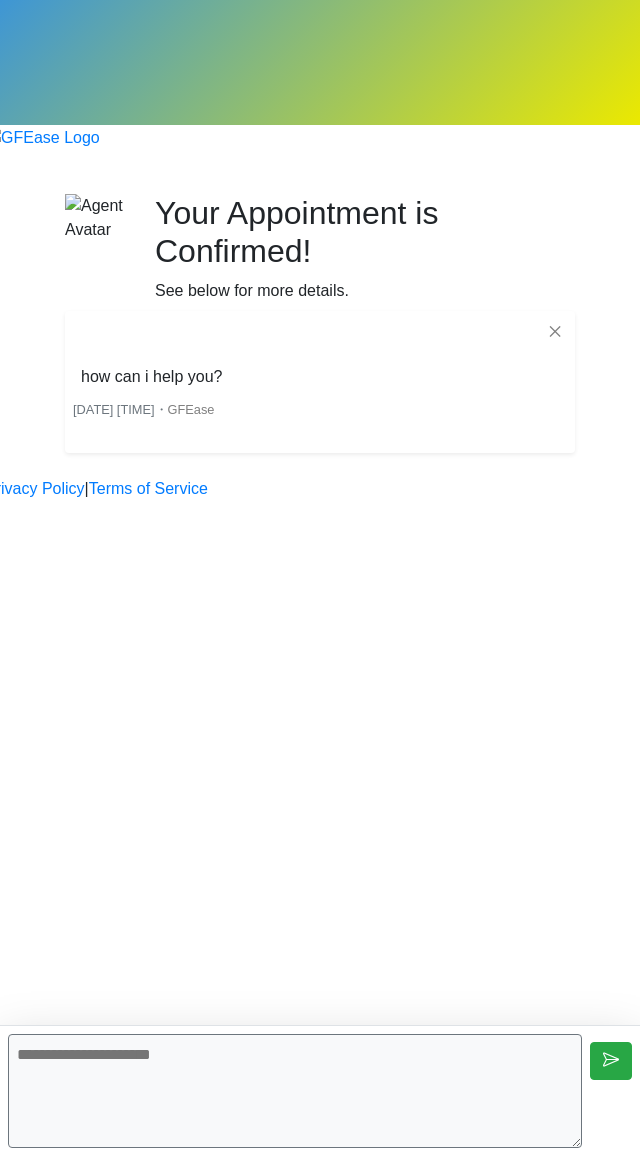 click at bounding box center (295, 1091) 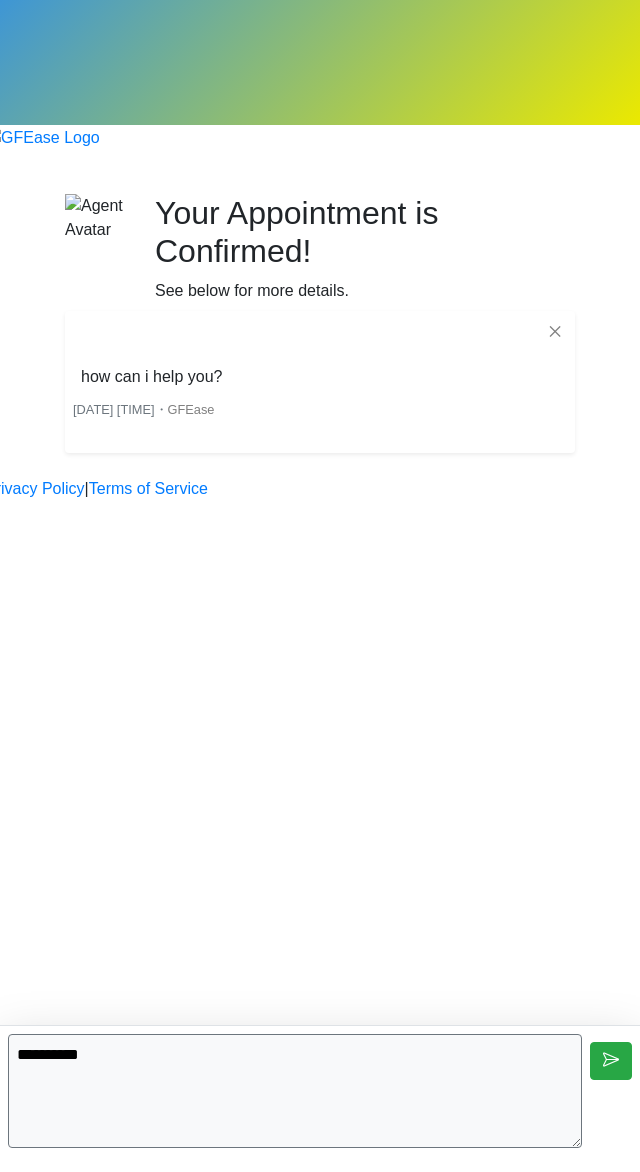 type on "*********" 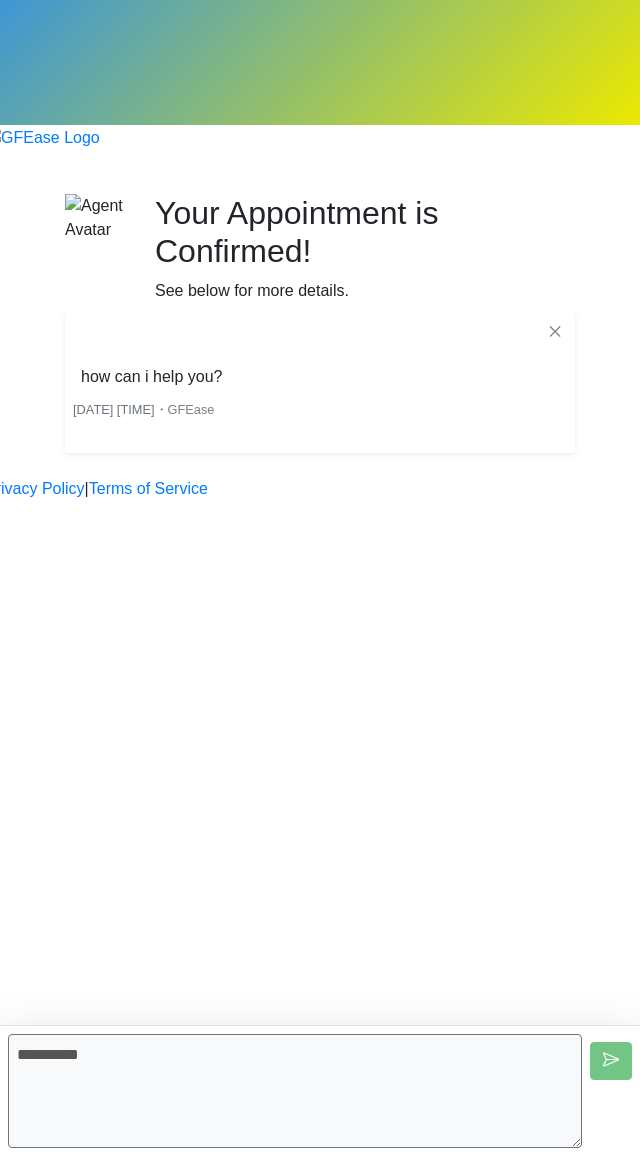 type 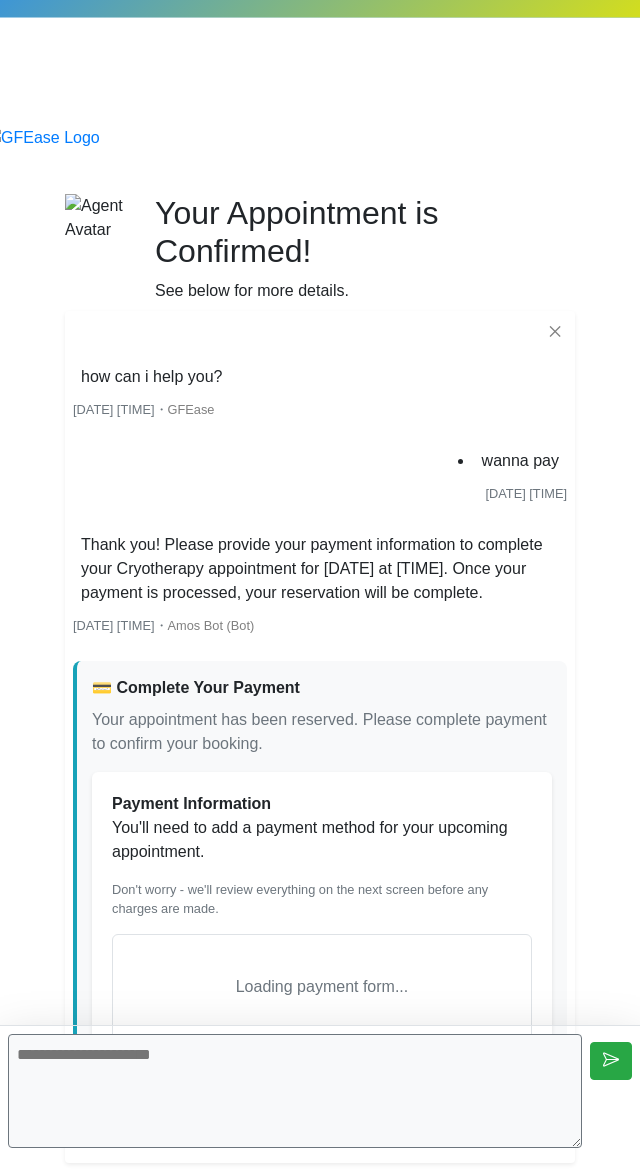 scroll, scrollTop: 107, scrollLeft: 0, axis: vertical 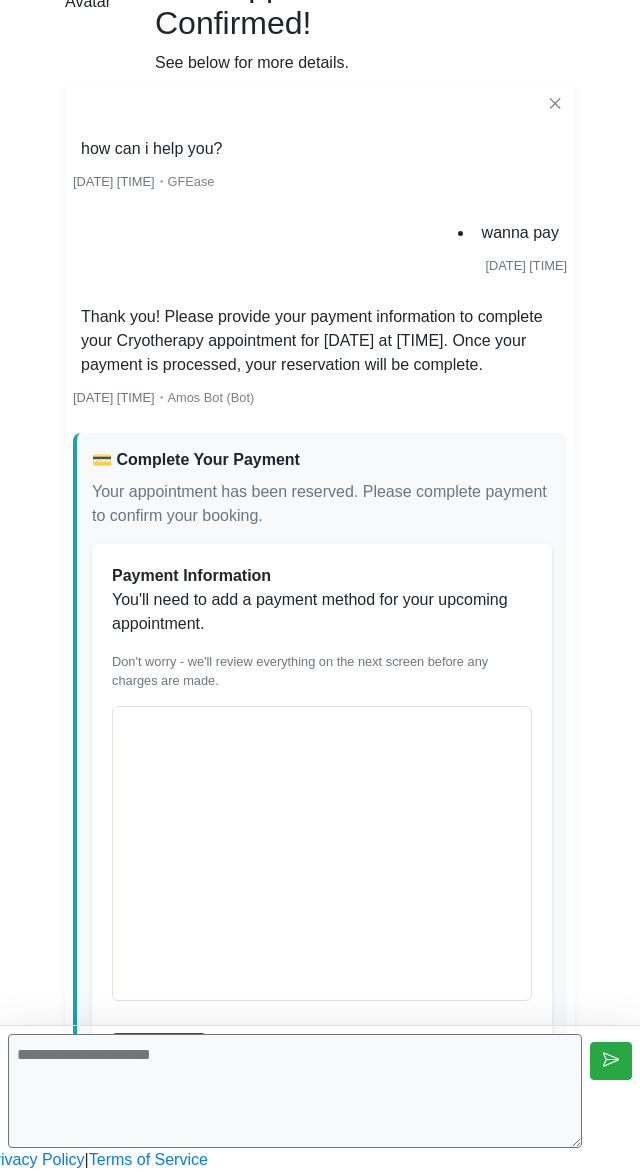 click on "✕
how can i help you?
Aug 5 2025 1:22pm  ・
GFEase
wanna pay
Aug 5 2025 1:22pm
Thank you! Please provide your payment information to complete your Cryotherapy appointment for August 6, 2025 at 11:00 AM. Once your payment is processed, your reservation will be complete.
Aug 5 2025 1:22pm  ・
Amos Bot (Bot)
💳 Complete Your Payment
Your appointment has been reserved. Please complete payment to confirm your booking.
Appointment Cost:   $0.00" at bounding box center [320, 603] 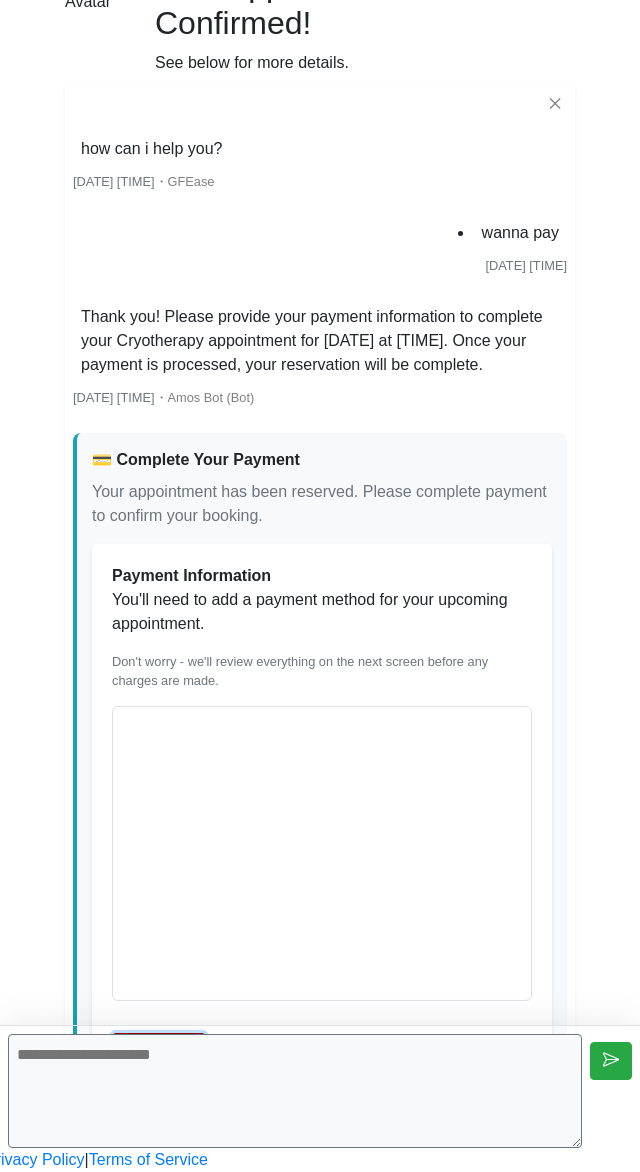 click on "Add Card" at bounding box center [159, 1052] 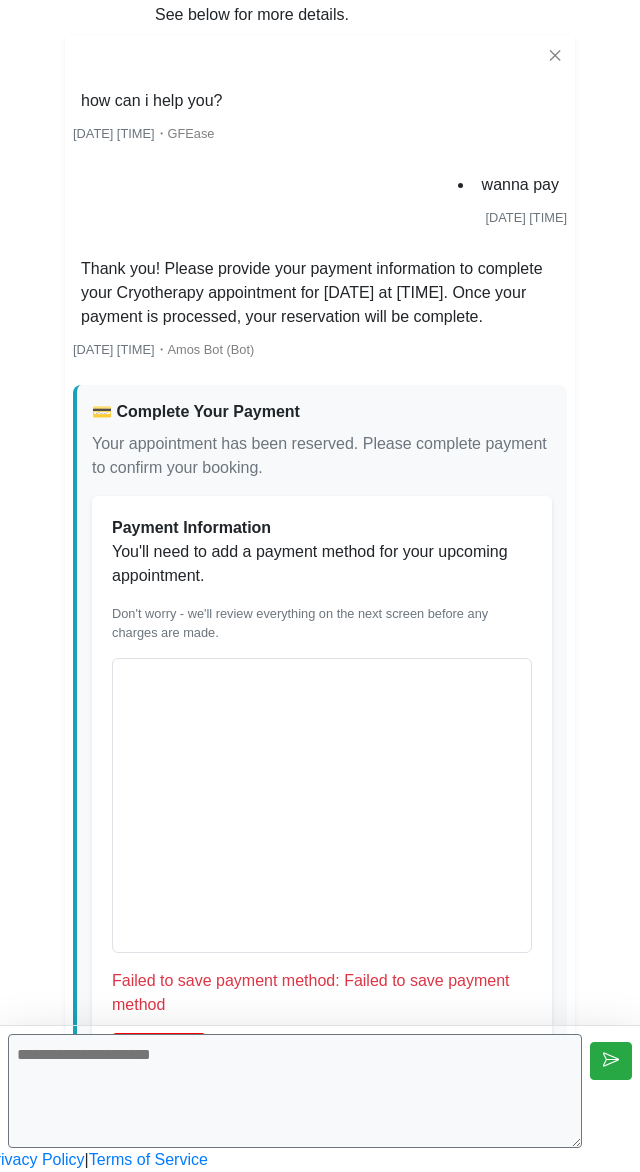 click on "Failed to save payment method: Failed to save payment method" at bounding box center [322, 993] 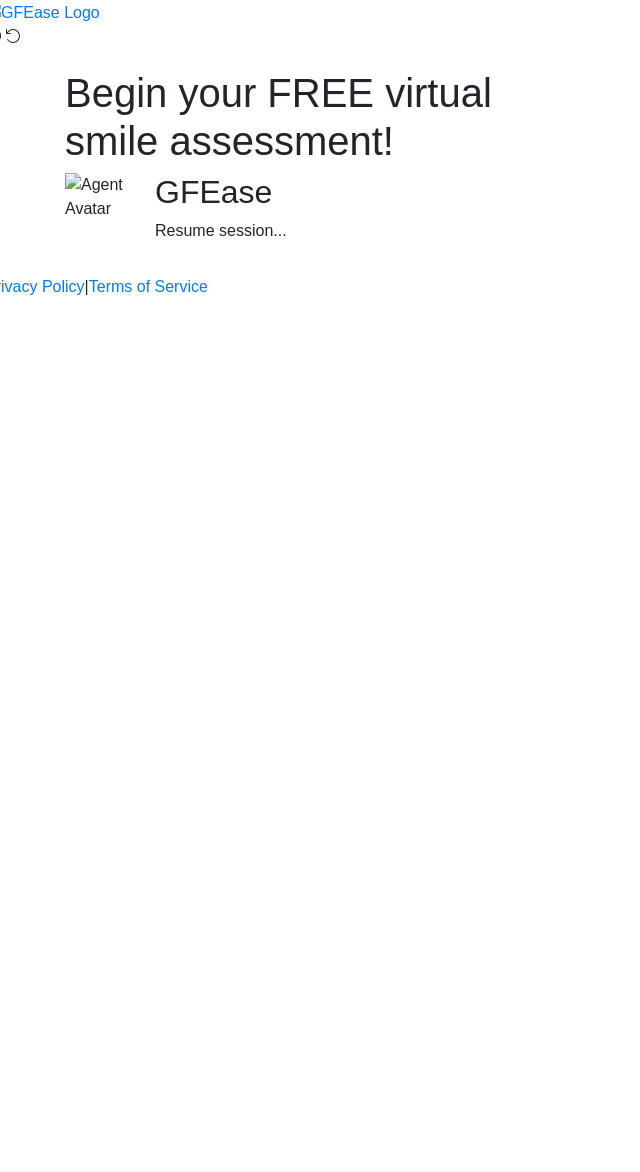 scroll, scrollTop: 0, scrollLeft: 0, axis: both 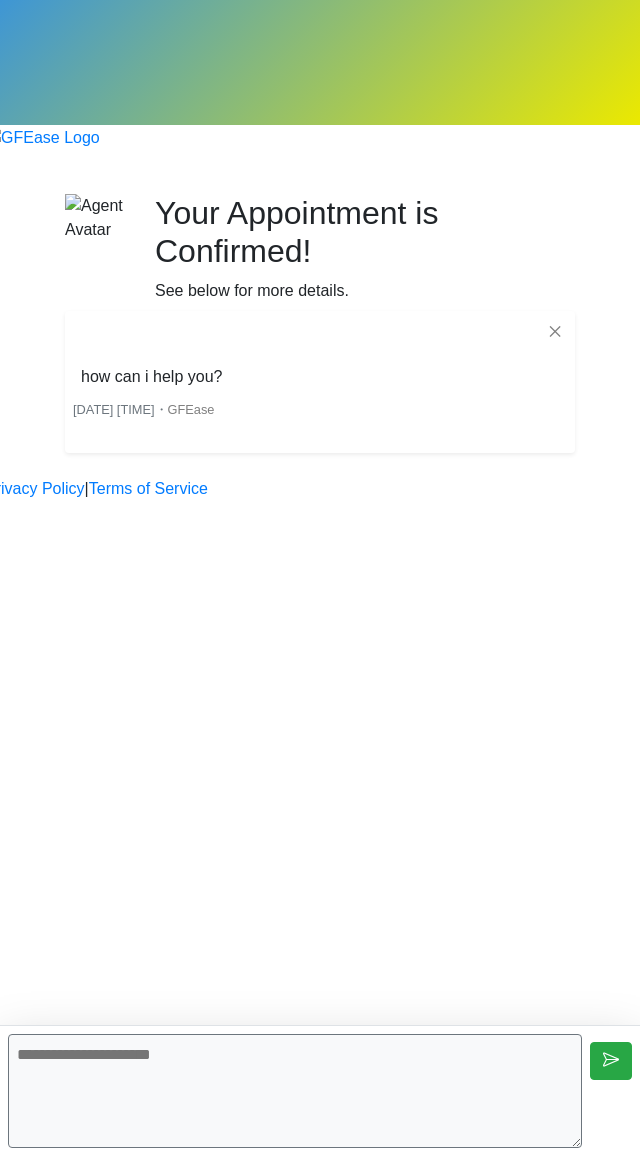 click at bounding box center [295, 1091] 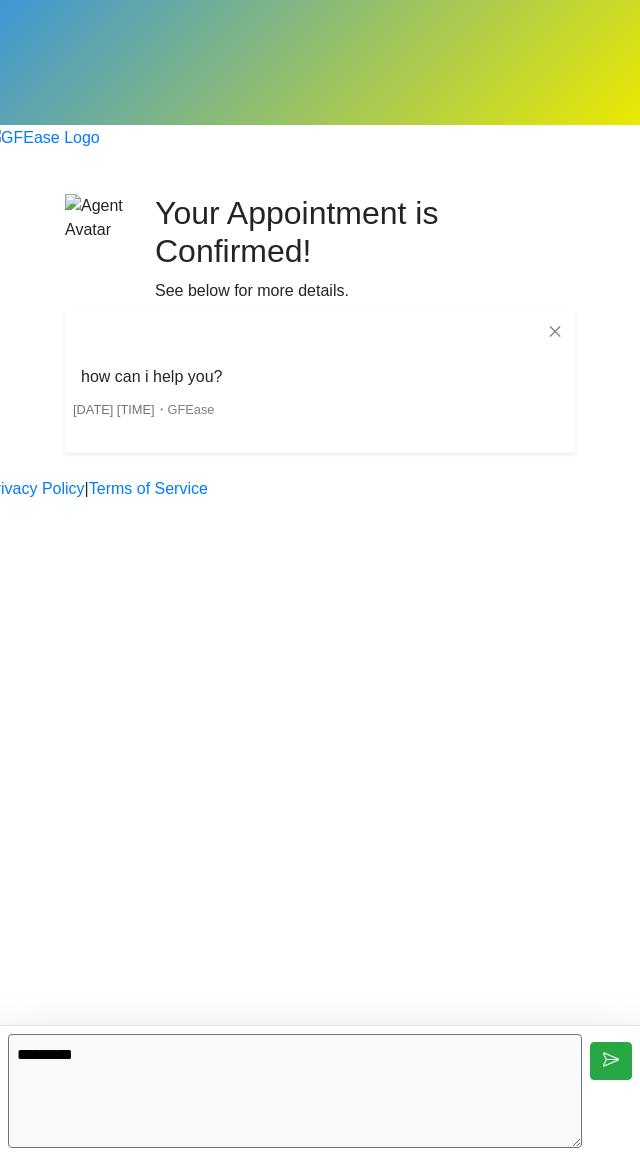 type on "*********" 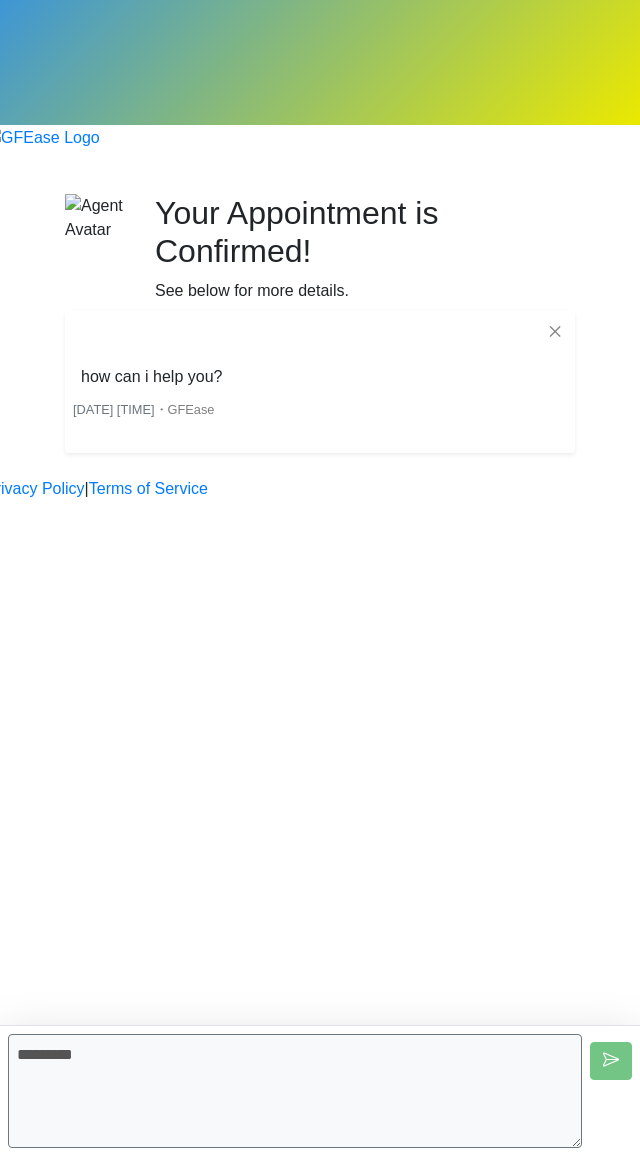 type 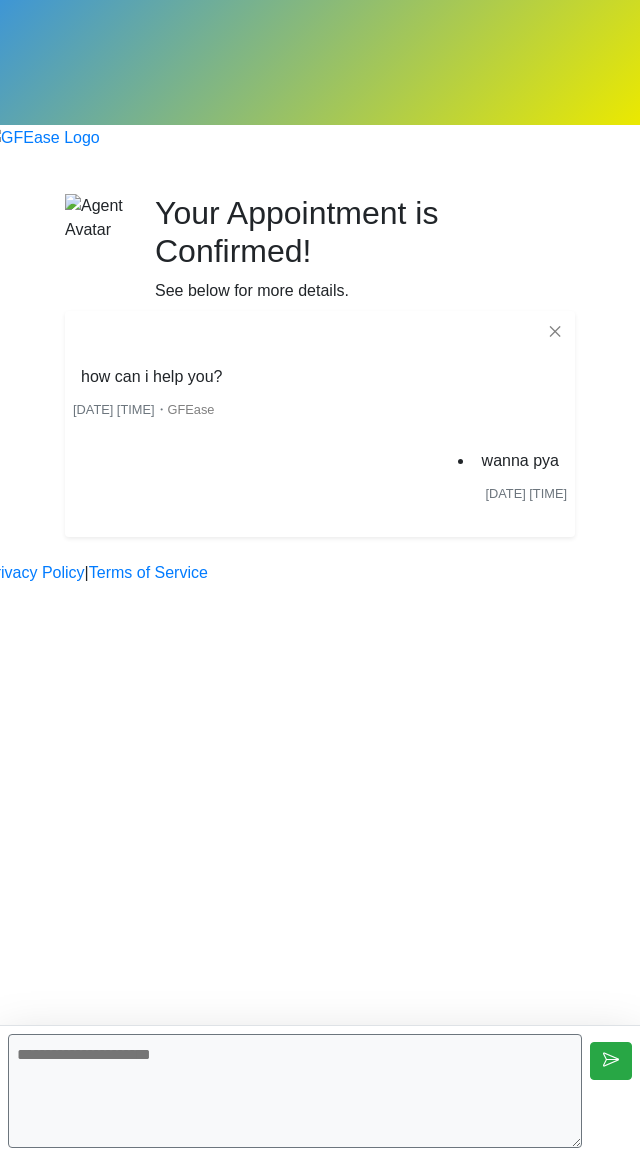 click at bounding box center [295, 1091] 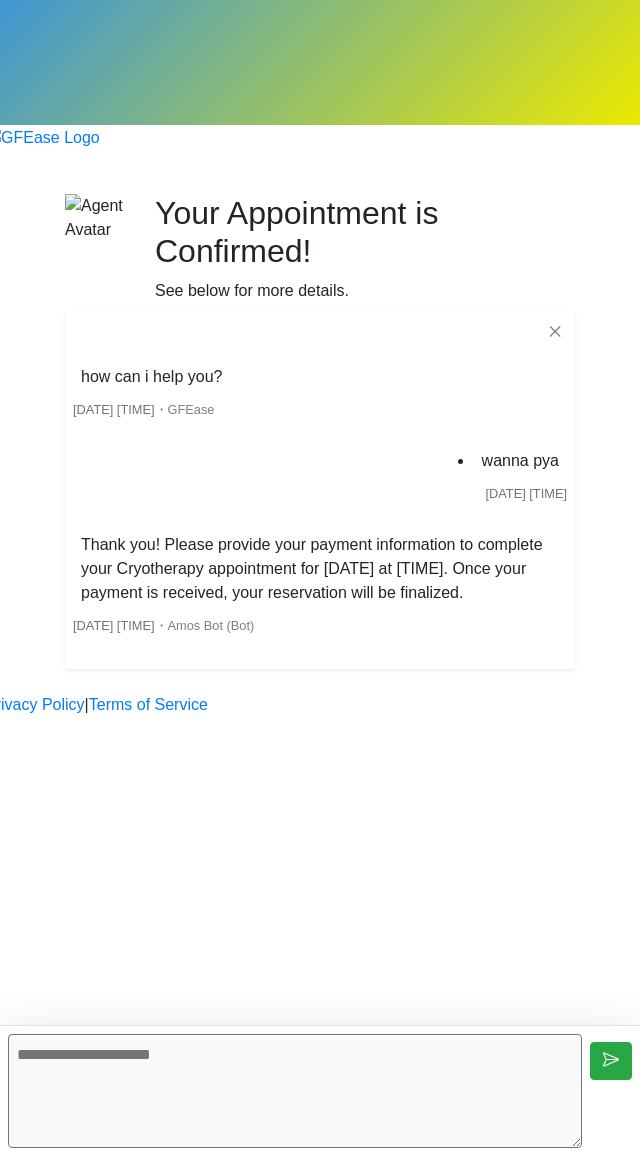 click at bounding box center (295, 1091) 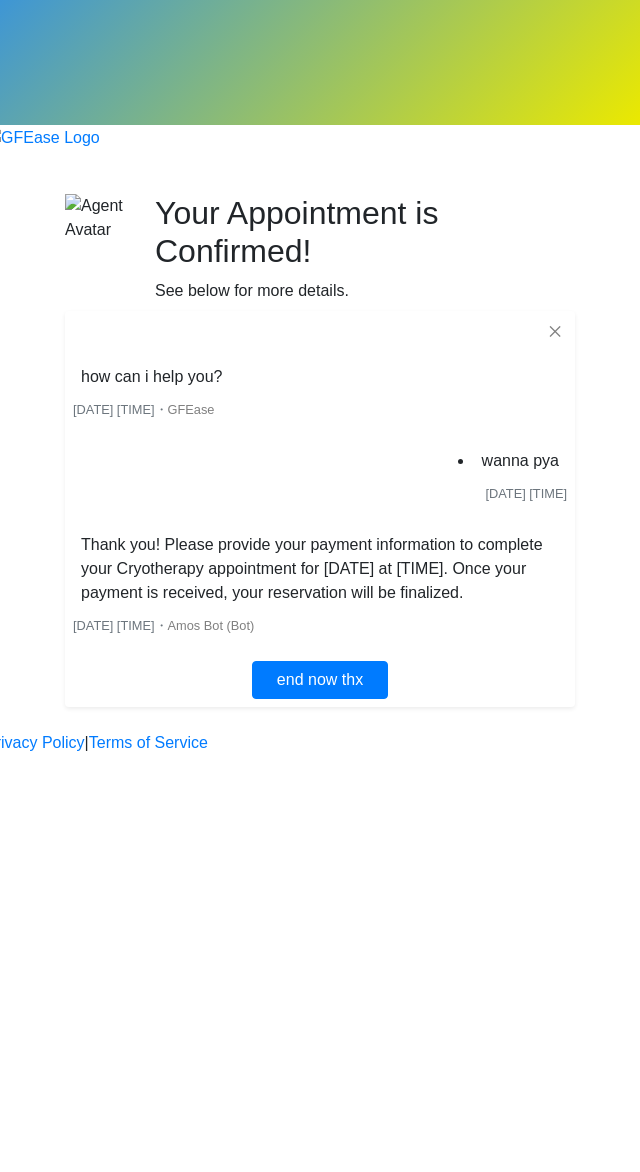 click on "Begin your FREE virtual smile assessment!
Your Appointment is Confirmed!
See below for more details.
✕
how can i help you?
Aug 5 2025 1:25pm  ・
GFEase
wanna pya
Aug 5 2025 1:25pm
Thank you! Please provide your payment information to complete your Cryotherapy appointment for August 6, 2025 at 11:00 AM. Once your payment is received, your reservation will be finalized.
Aug 5 2025 1:25pm  ・
Amos Bot (Bot)" at bounding box center [320, 450] 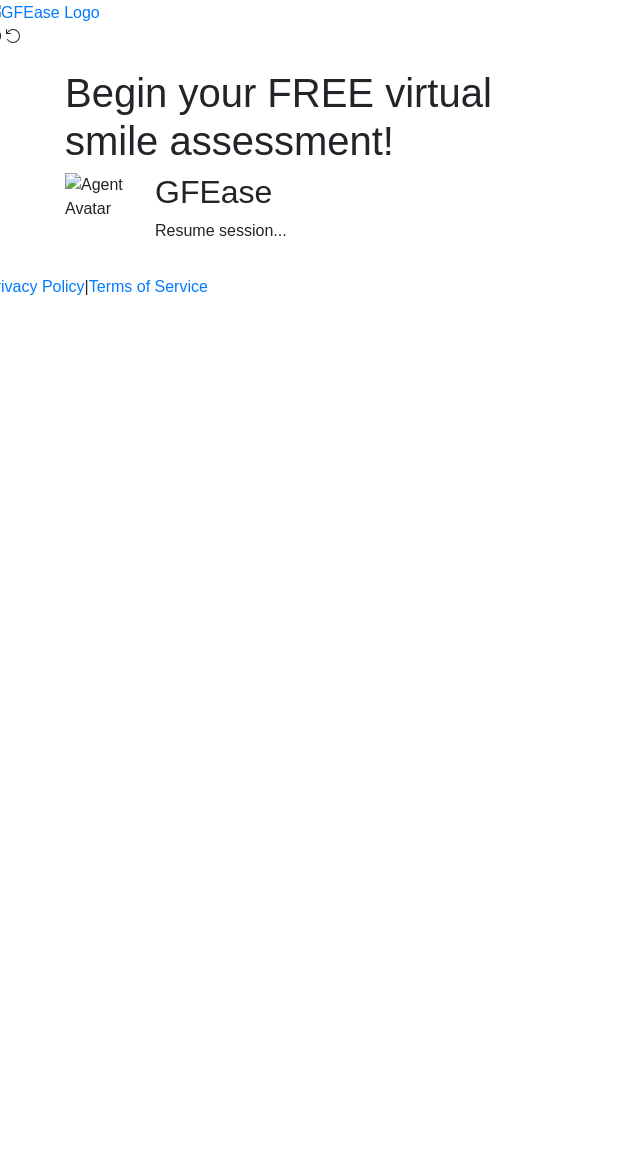 scroll, scrollTop: 0, scrollLeft: 0, axis: both 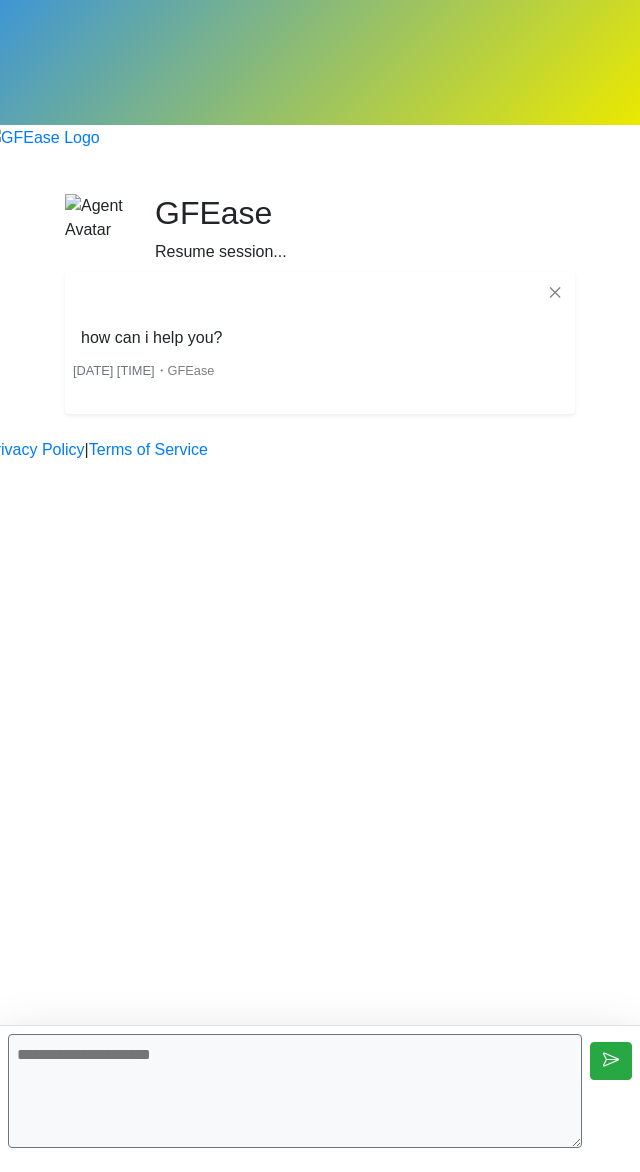 click at bounding box center [295, 1091] 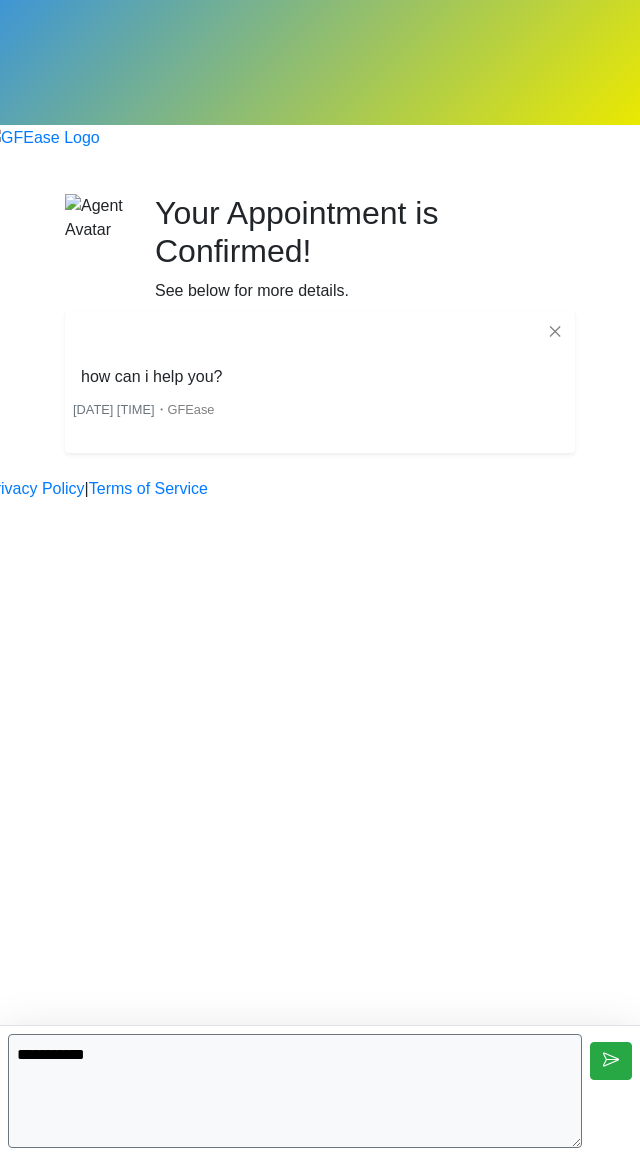 type on "**********" 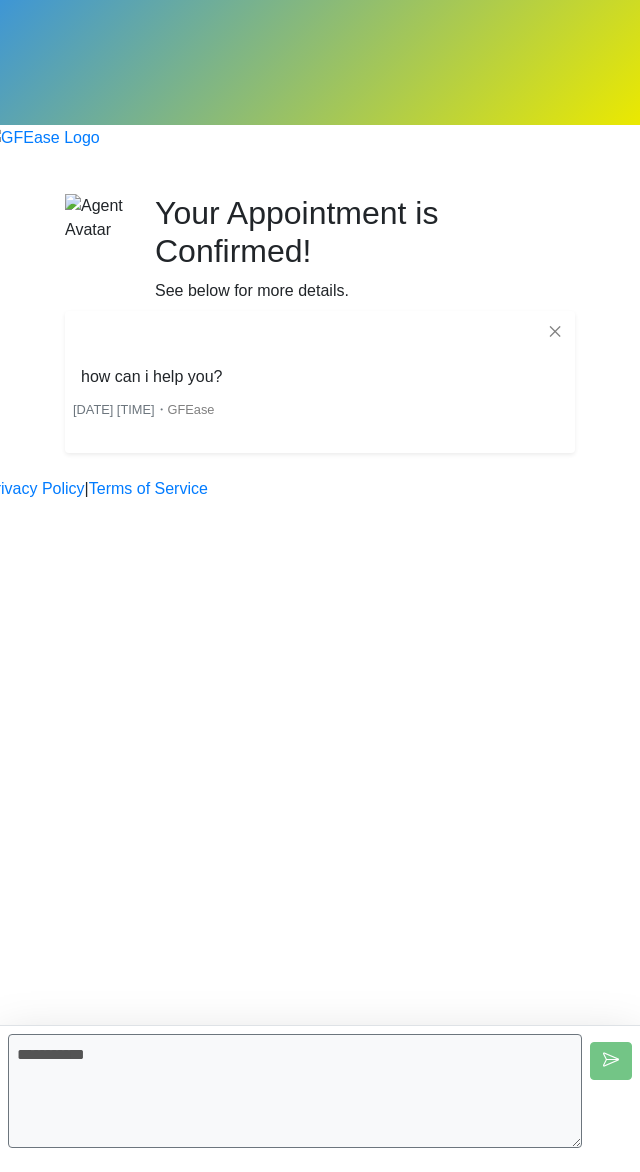type 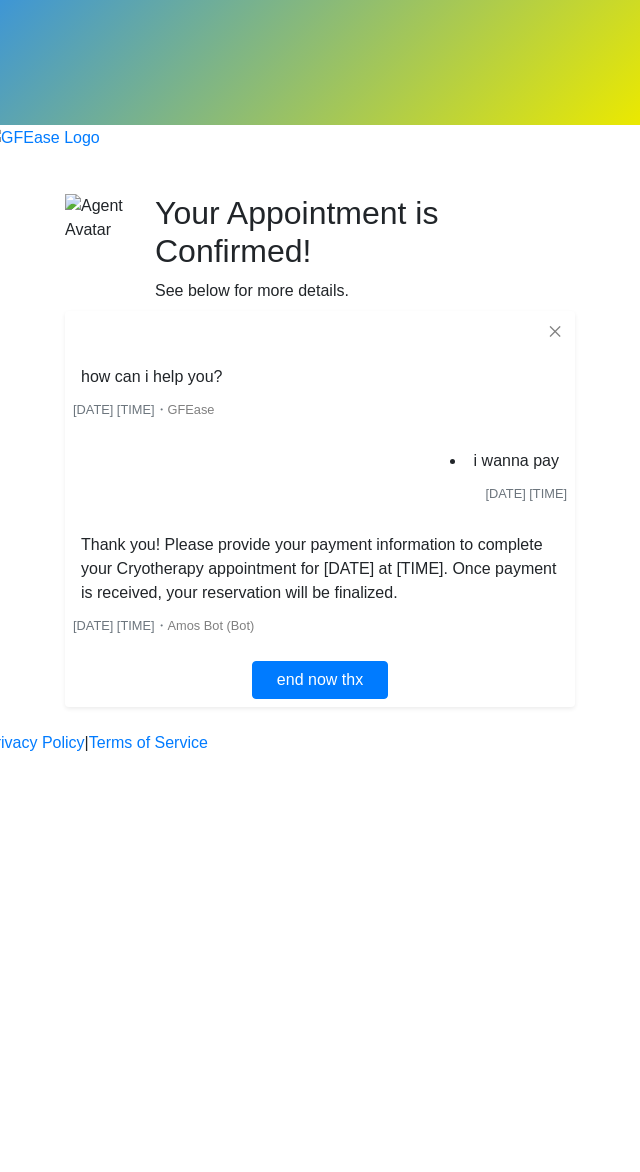 click at bounding box center (42, 149) 